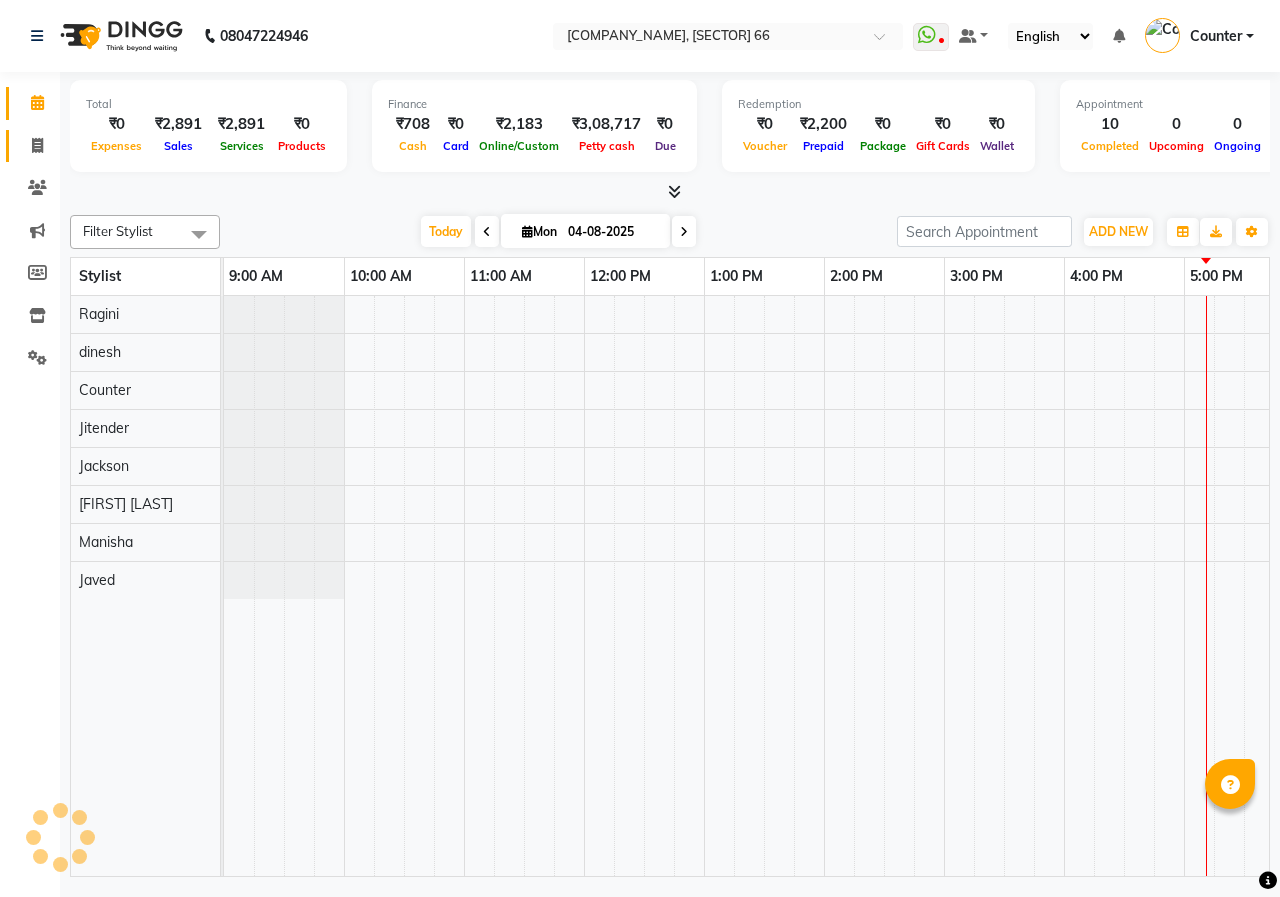 scroll, scrollTop: 0, scrollLeft: 0, axis: both 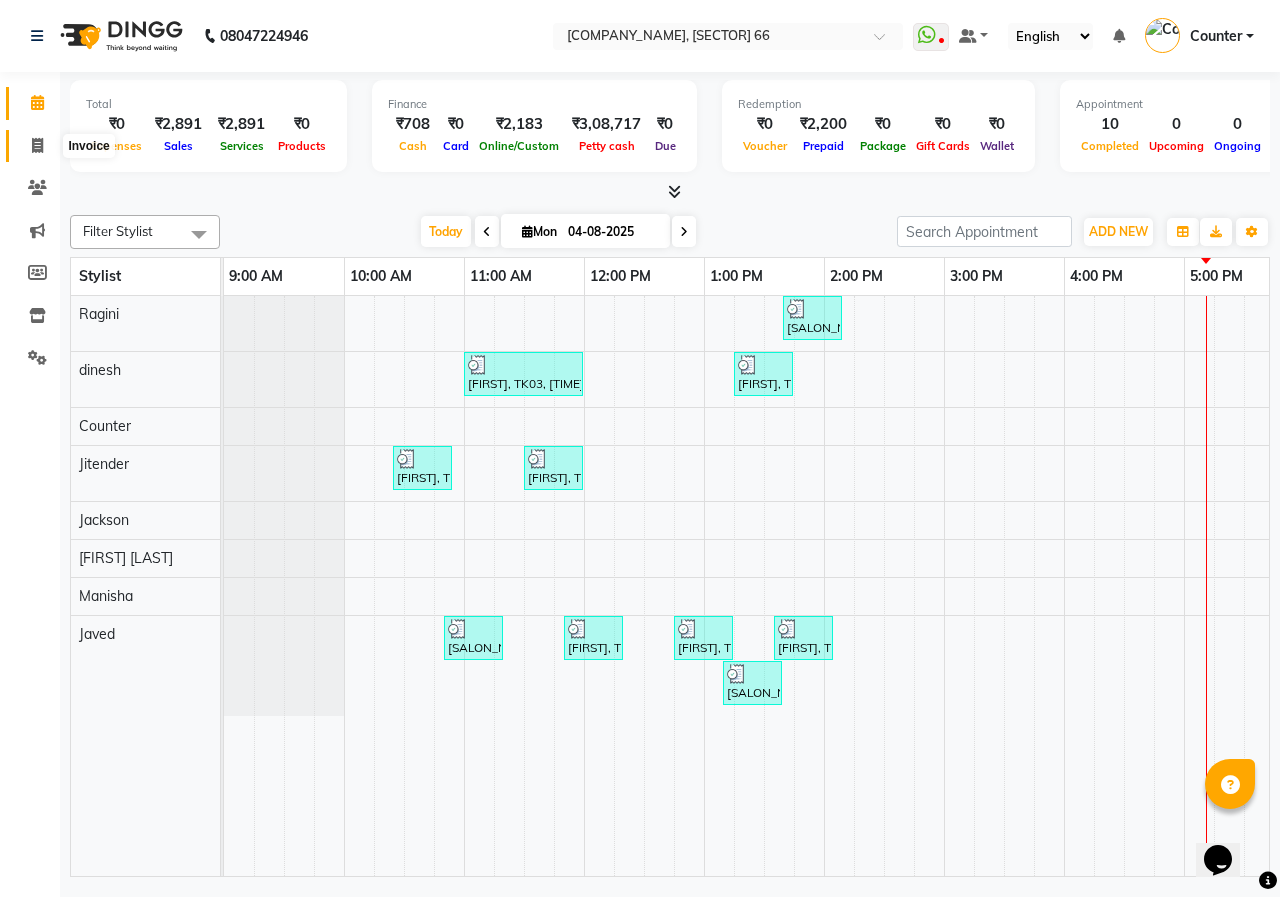 click 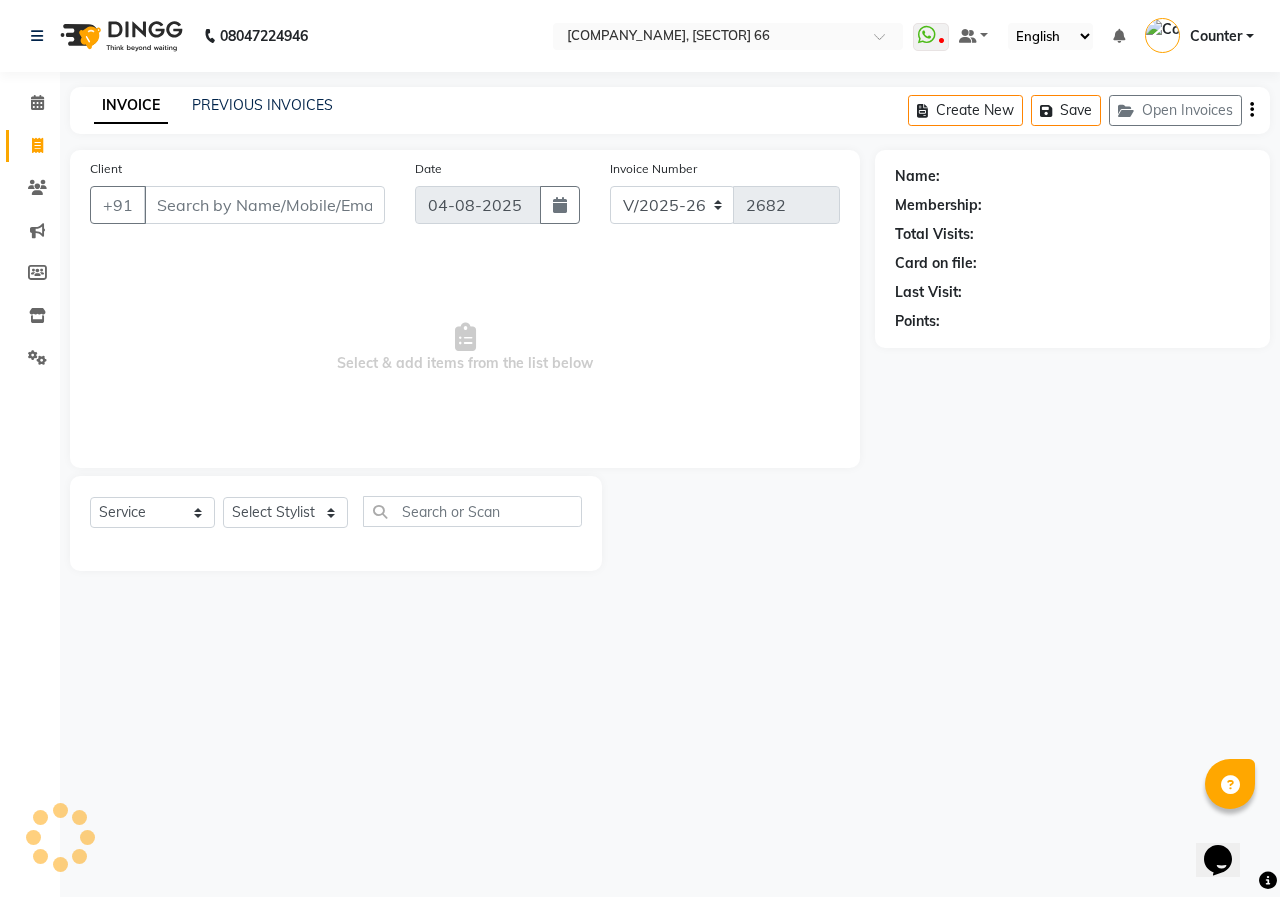 scroll, scrollTop: 0, scrollLeft: 0, axis: both 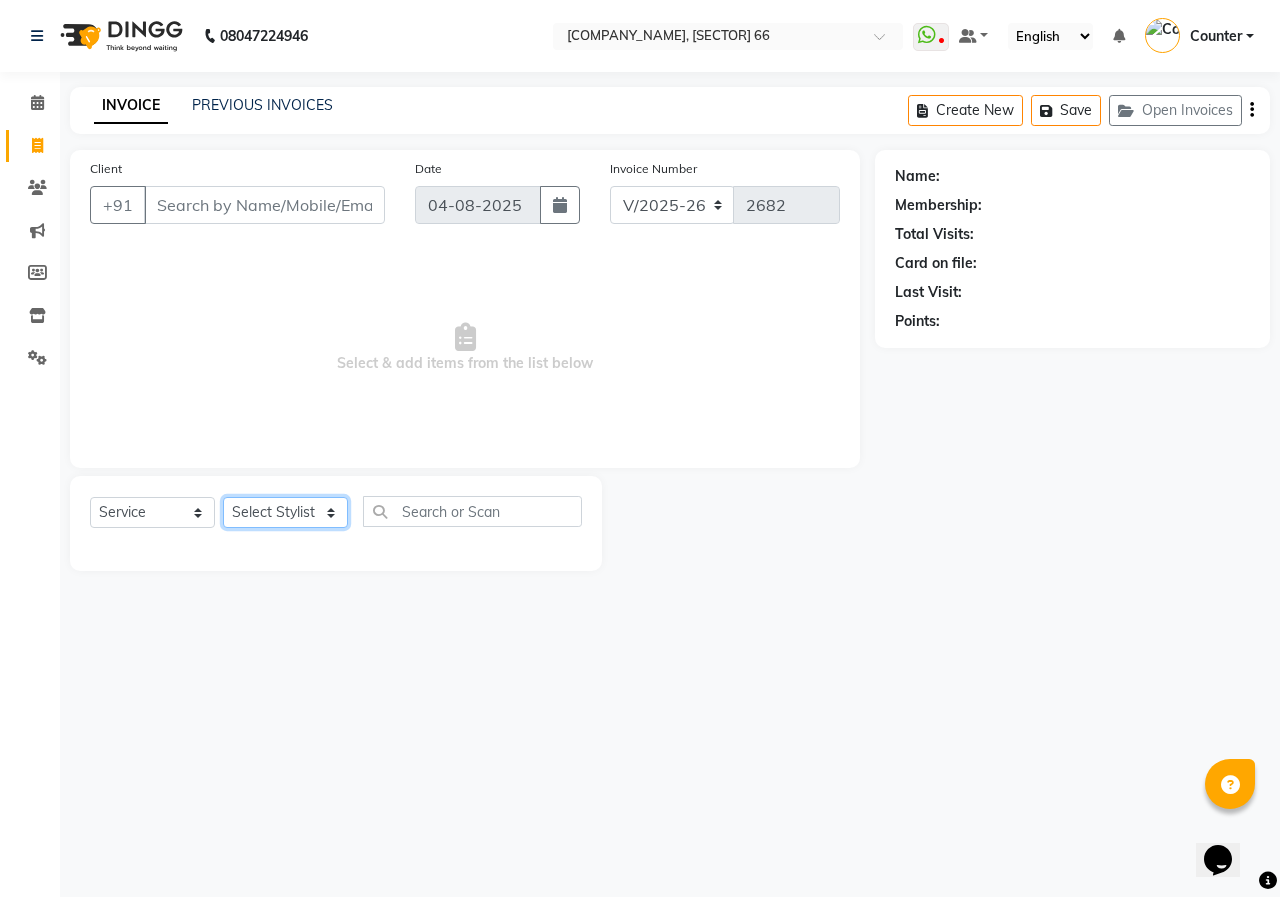 click on "Select Stylist [FIRST] [LAST] Counter [FIRST] [FIRST] [FIRST] [FIRST] [FIRST] [FIRST]" 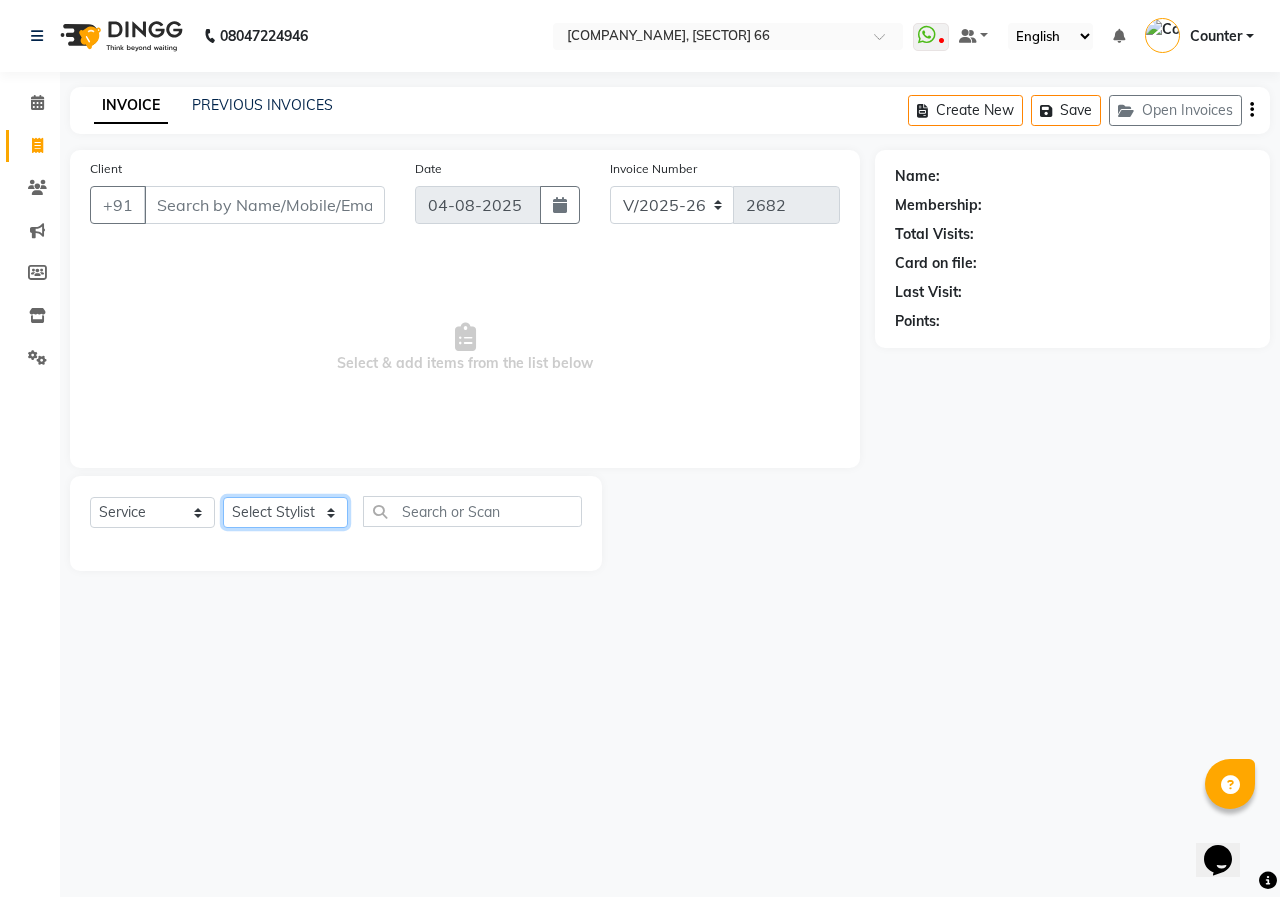 select on "14602" 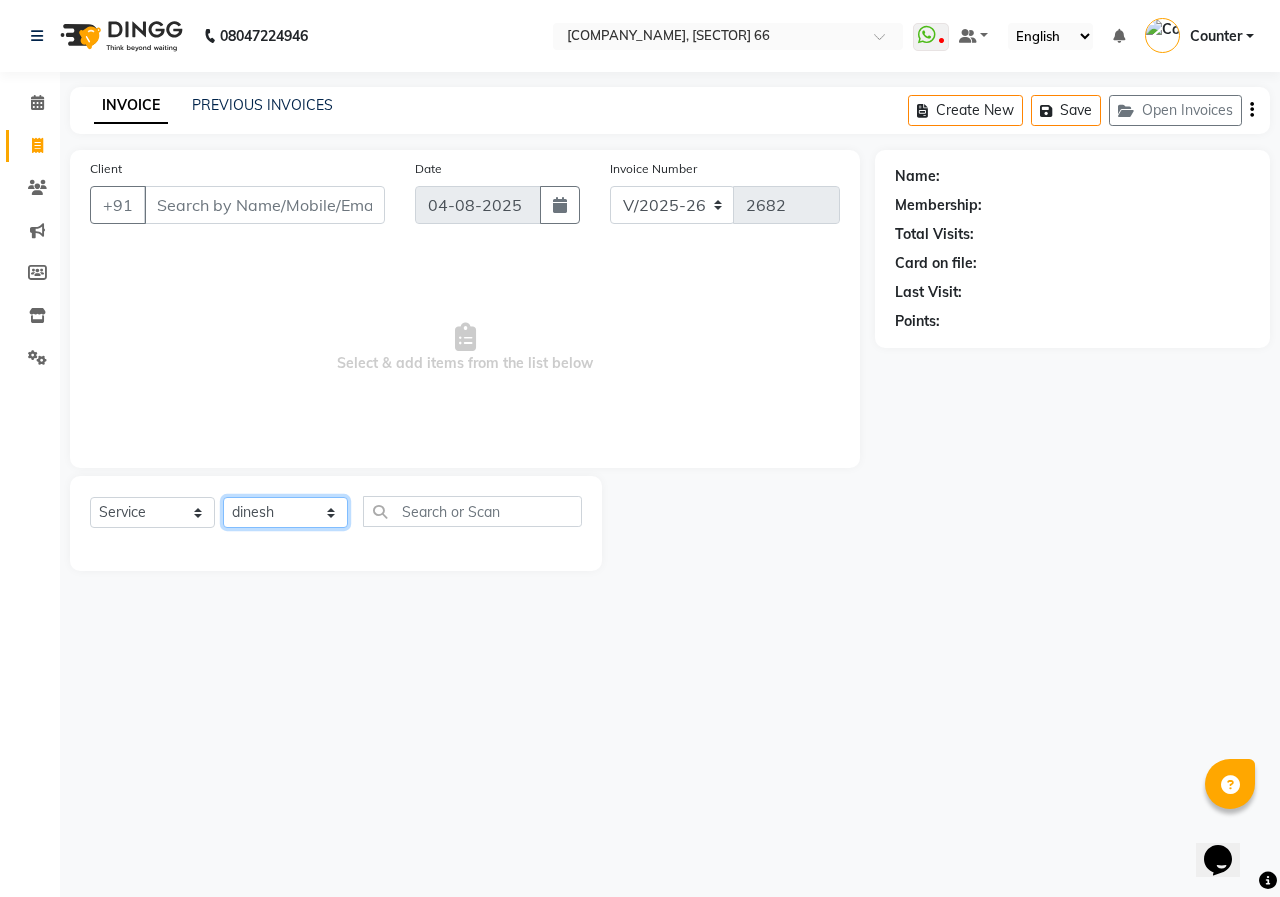 click on "Select Stylist [FIRST] [LAST] Counter [FIRST] [FIRST] [FIRST] [FIRST] [FIRST] [FIRST]" 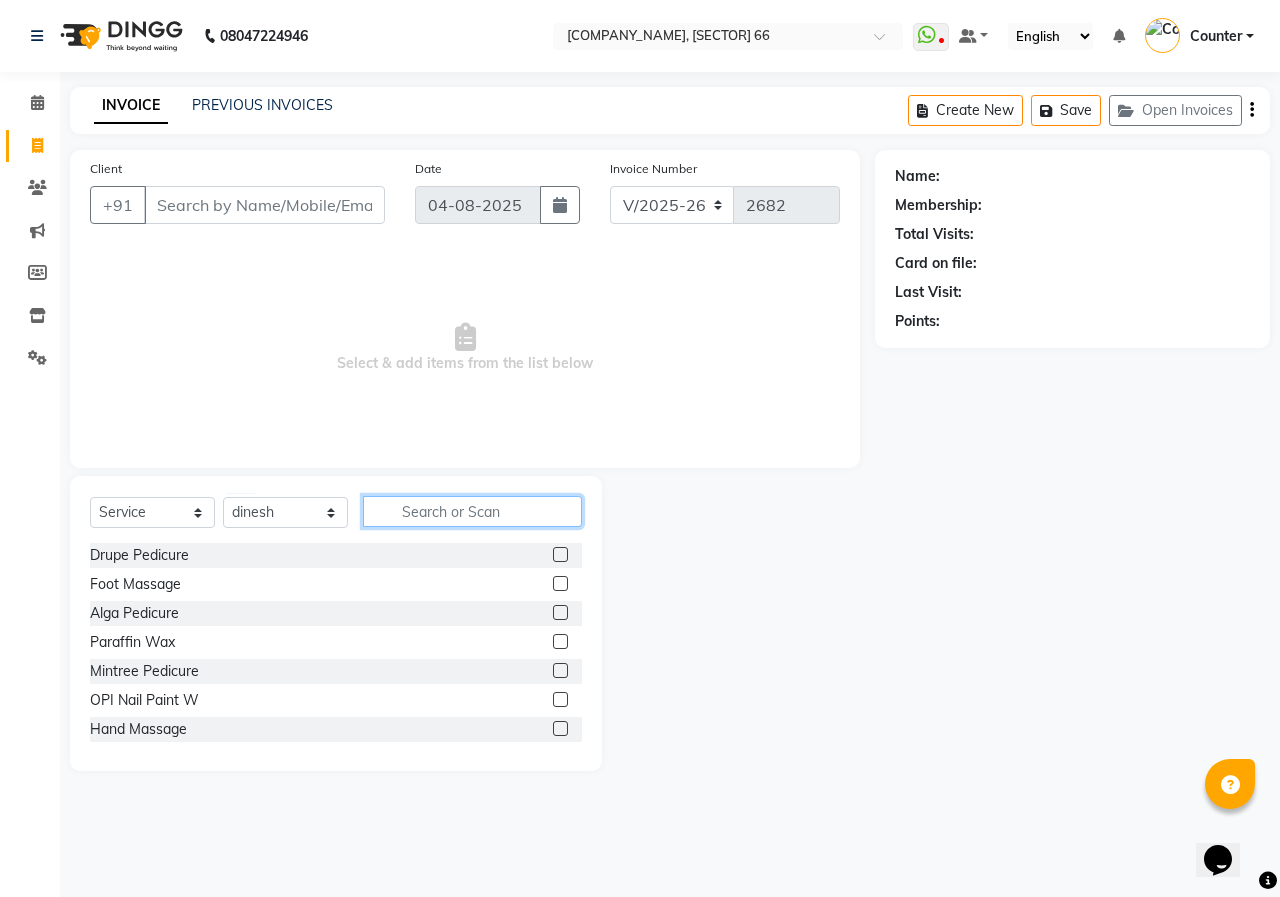 click 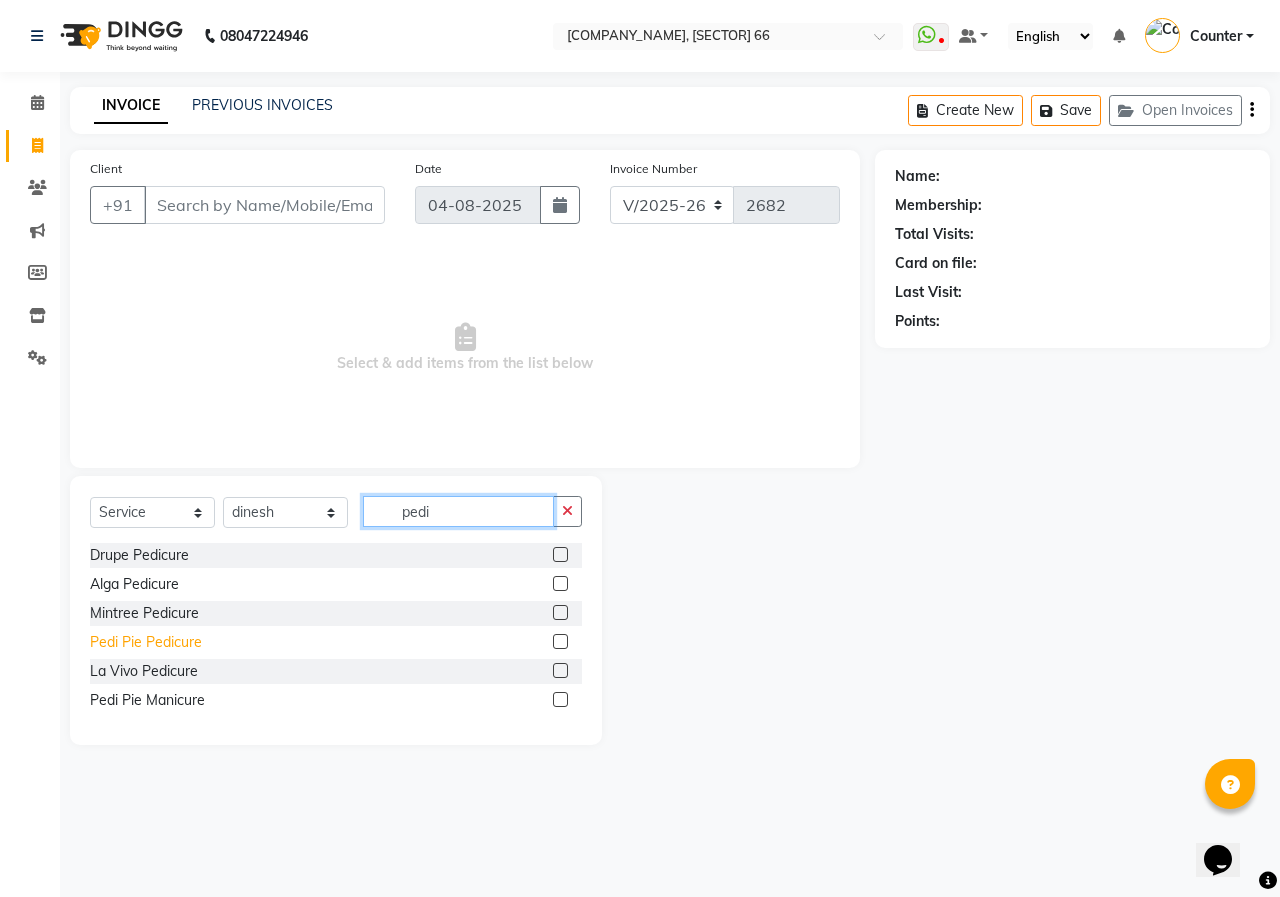 type on "pedi" 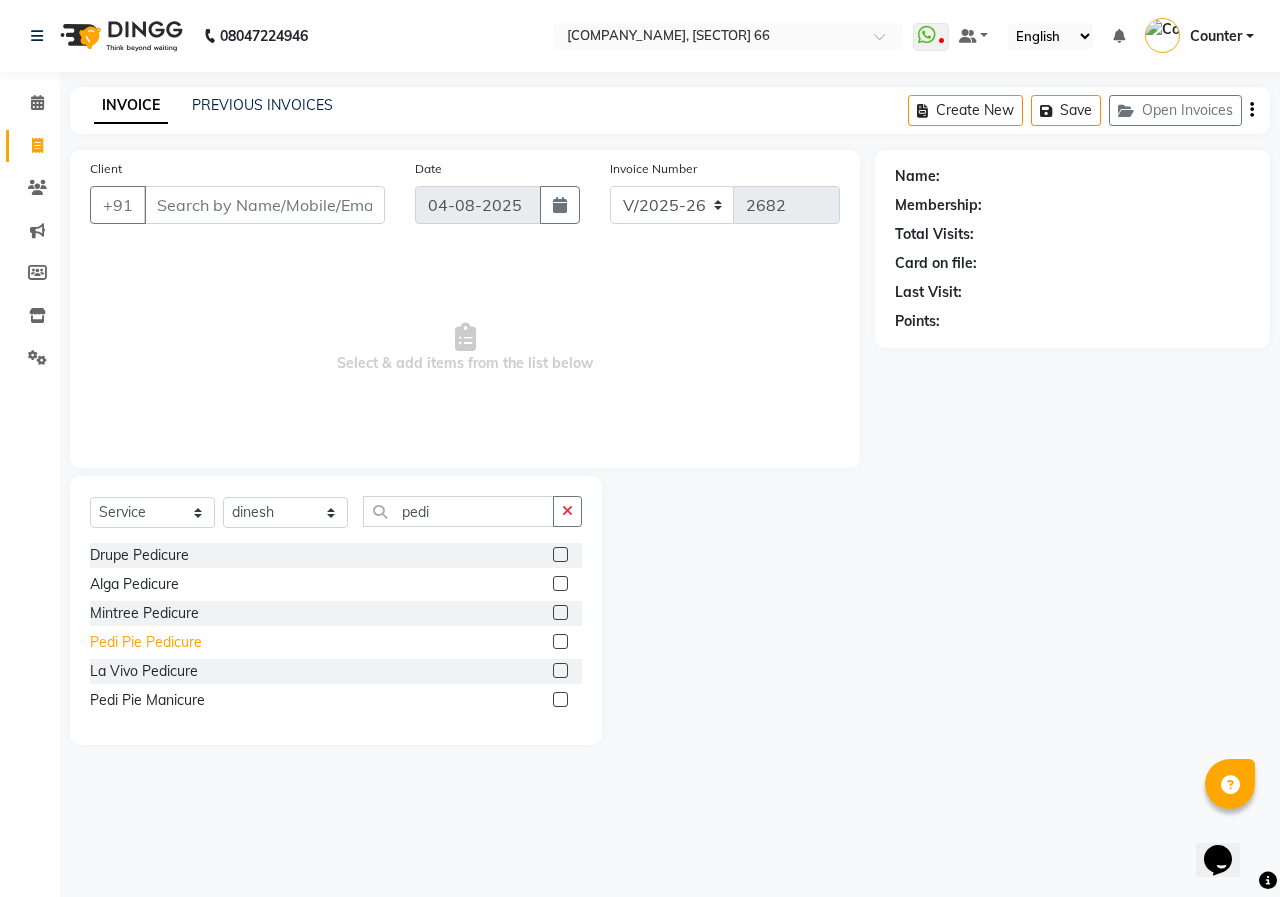 click on "Pedi Pie Pedicure" 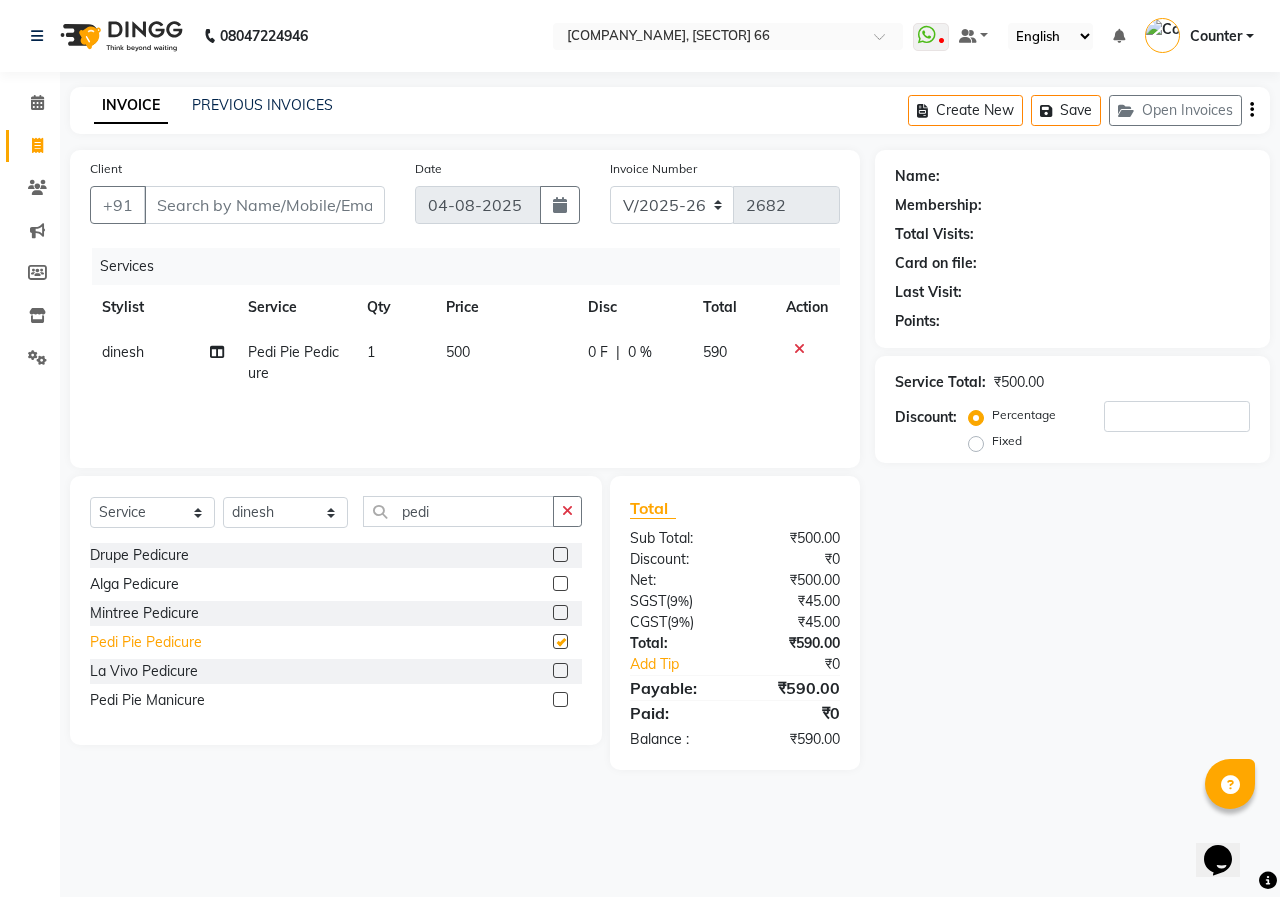 checkbox on "false" 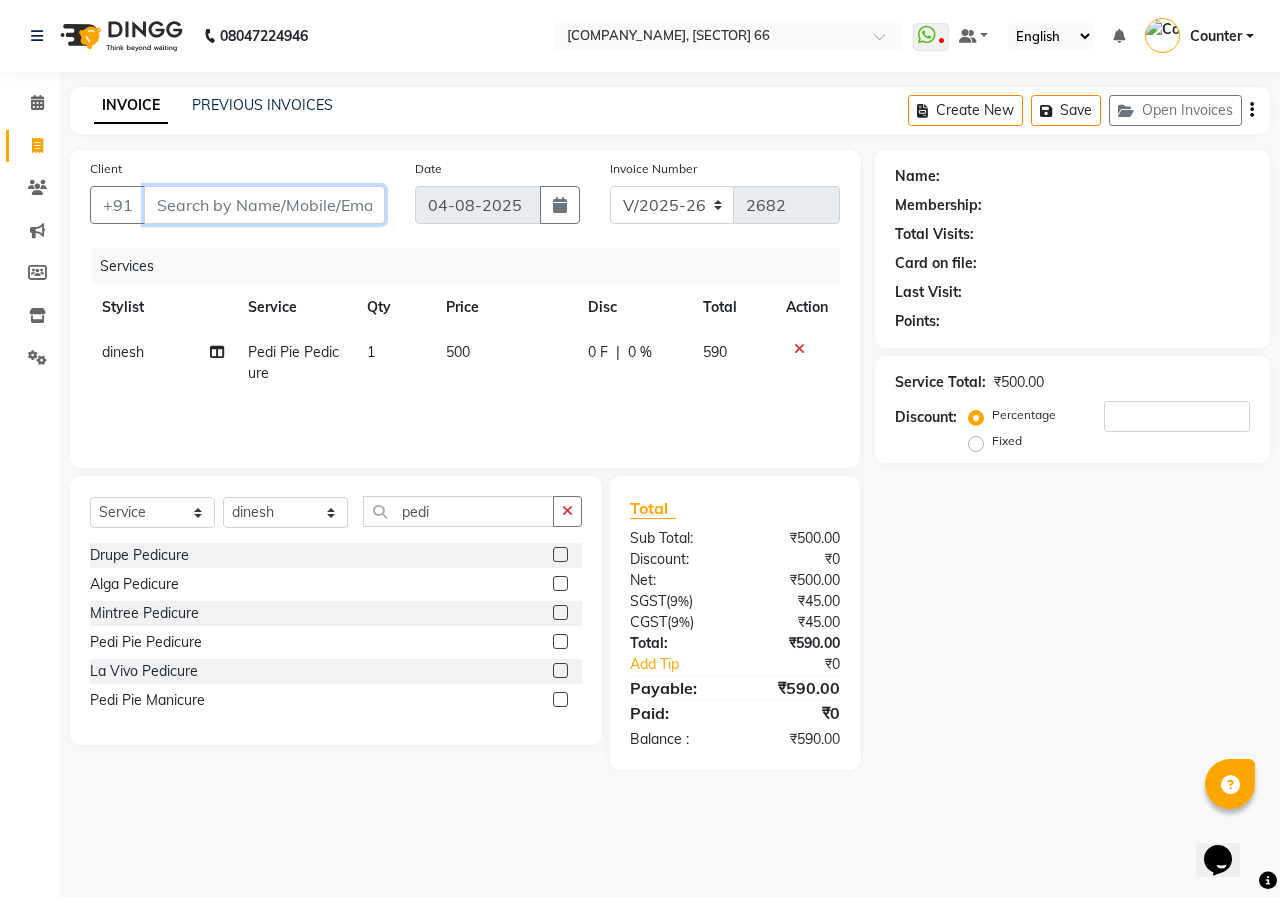 click on "Client" at bounding box center (264, 205) 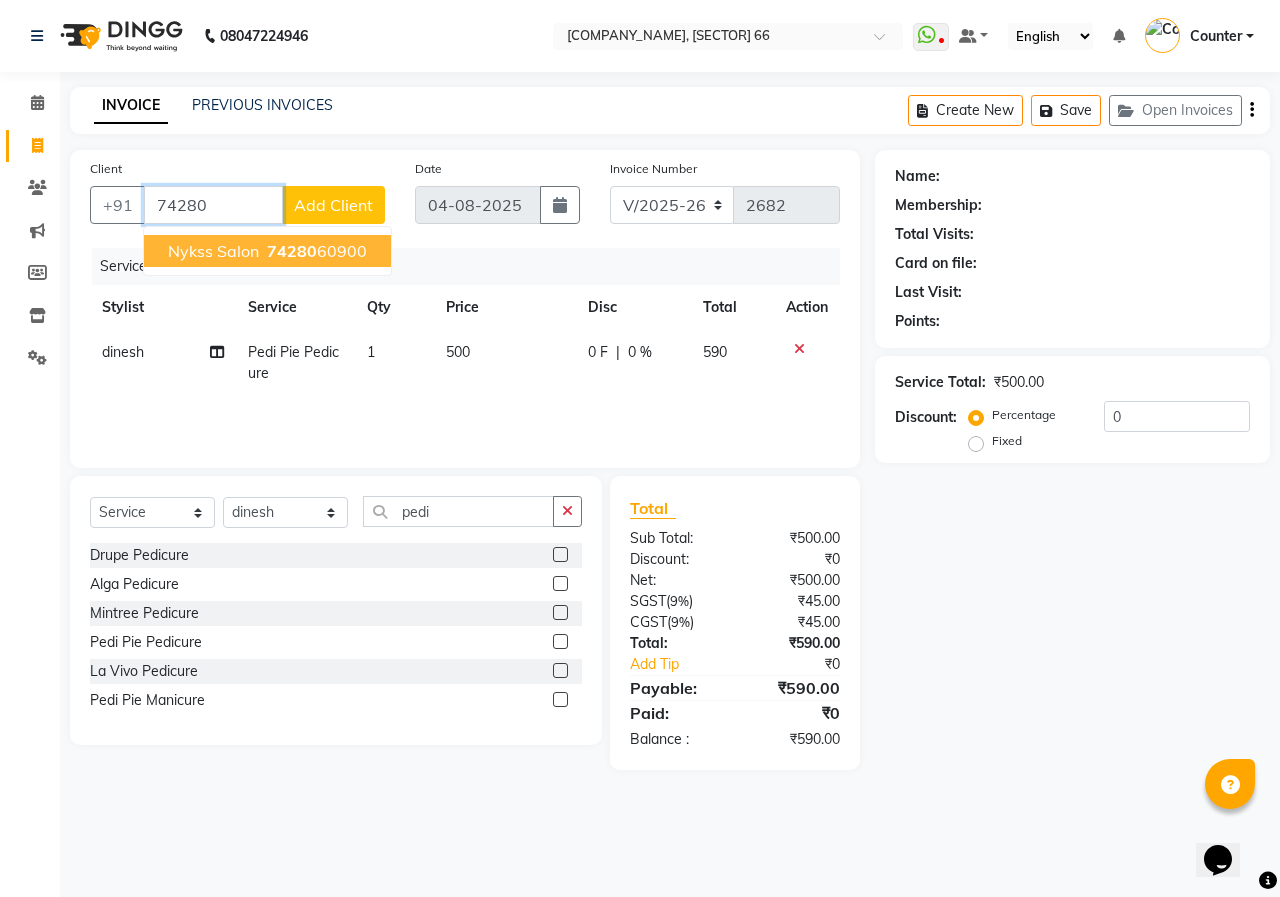 click on "Nykss Salon" at bounding box center [213, 251] 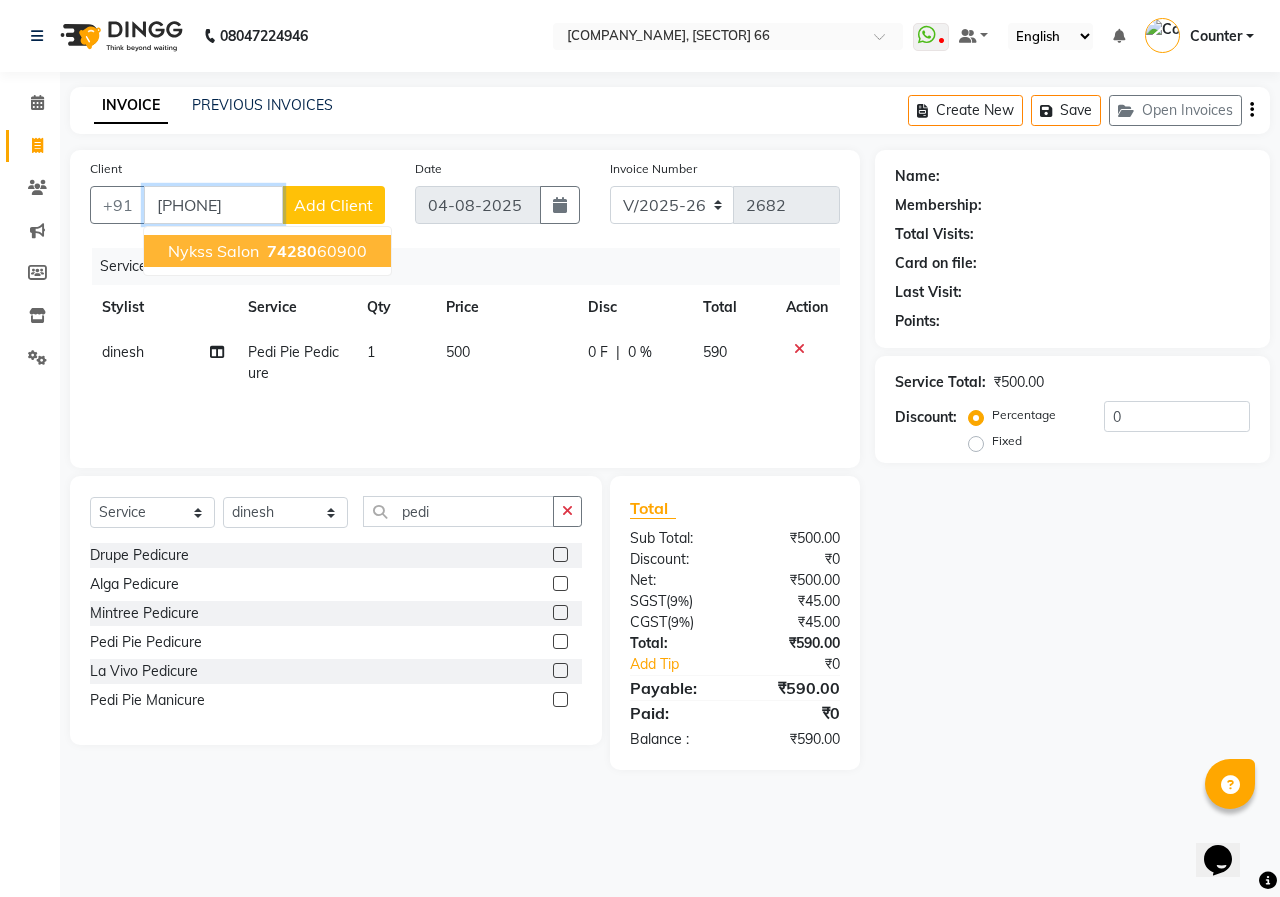 type on "[PHONE]" 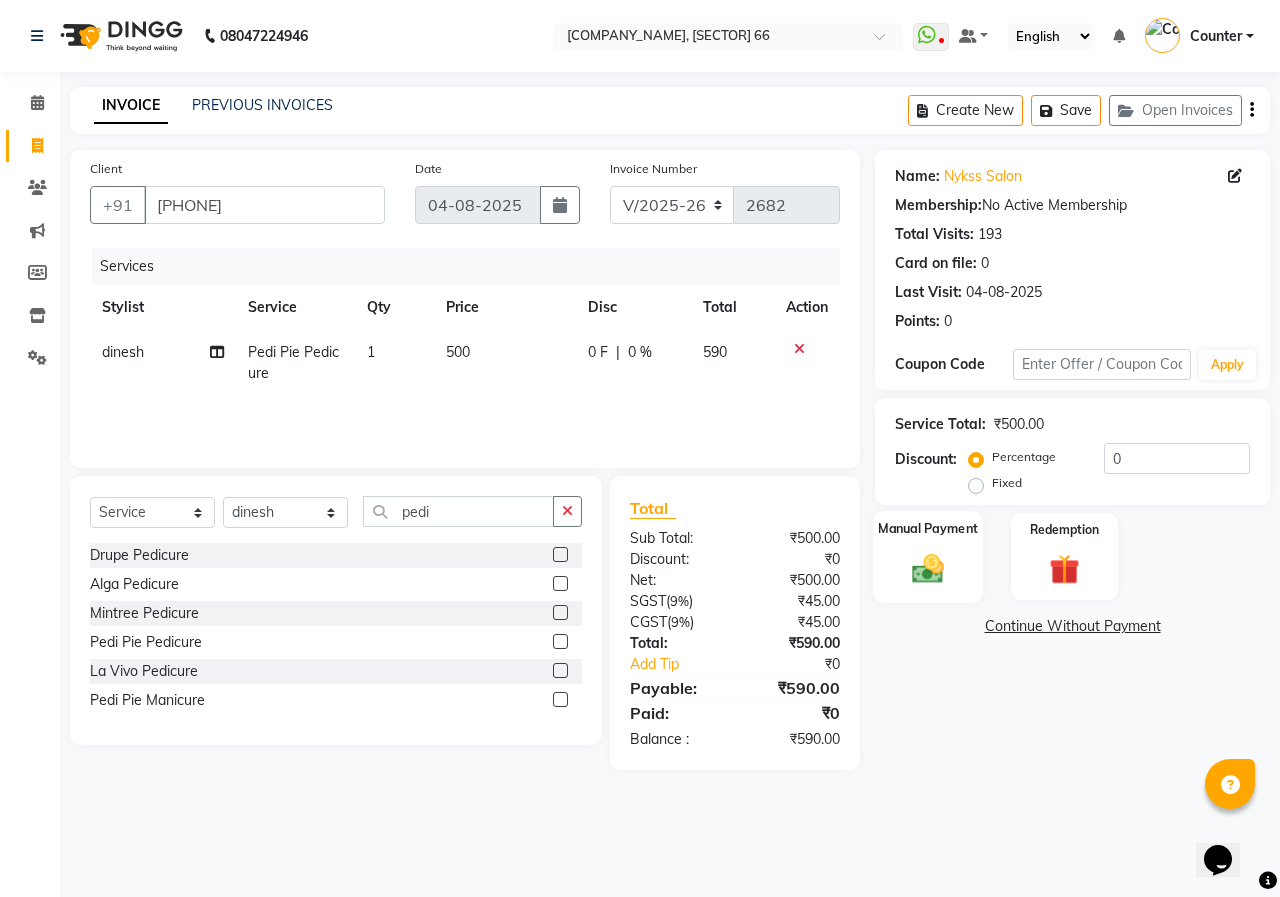 click on "Manual Payment" 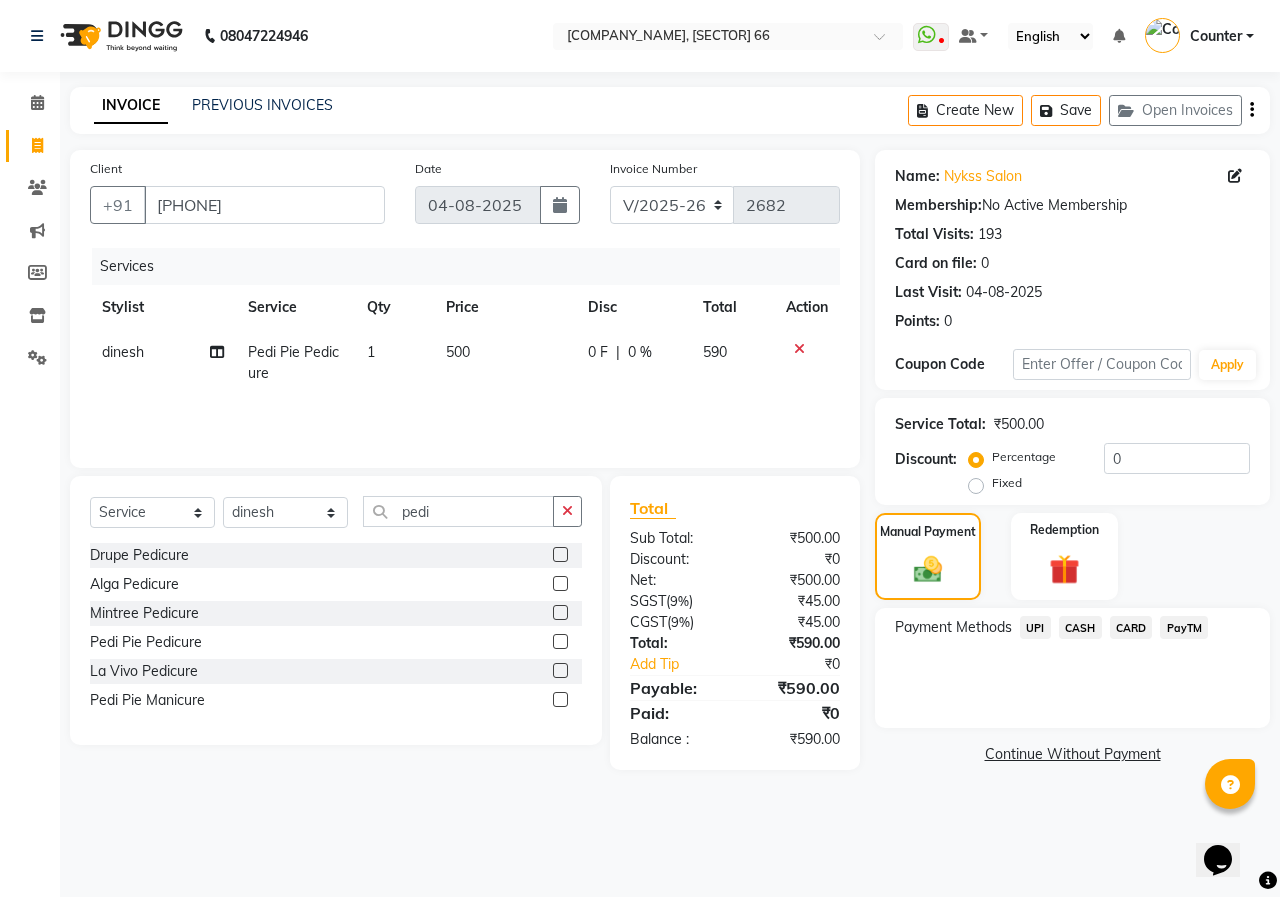 click on "UPI" 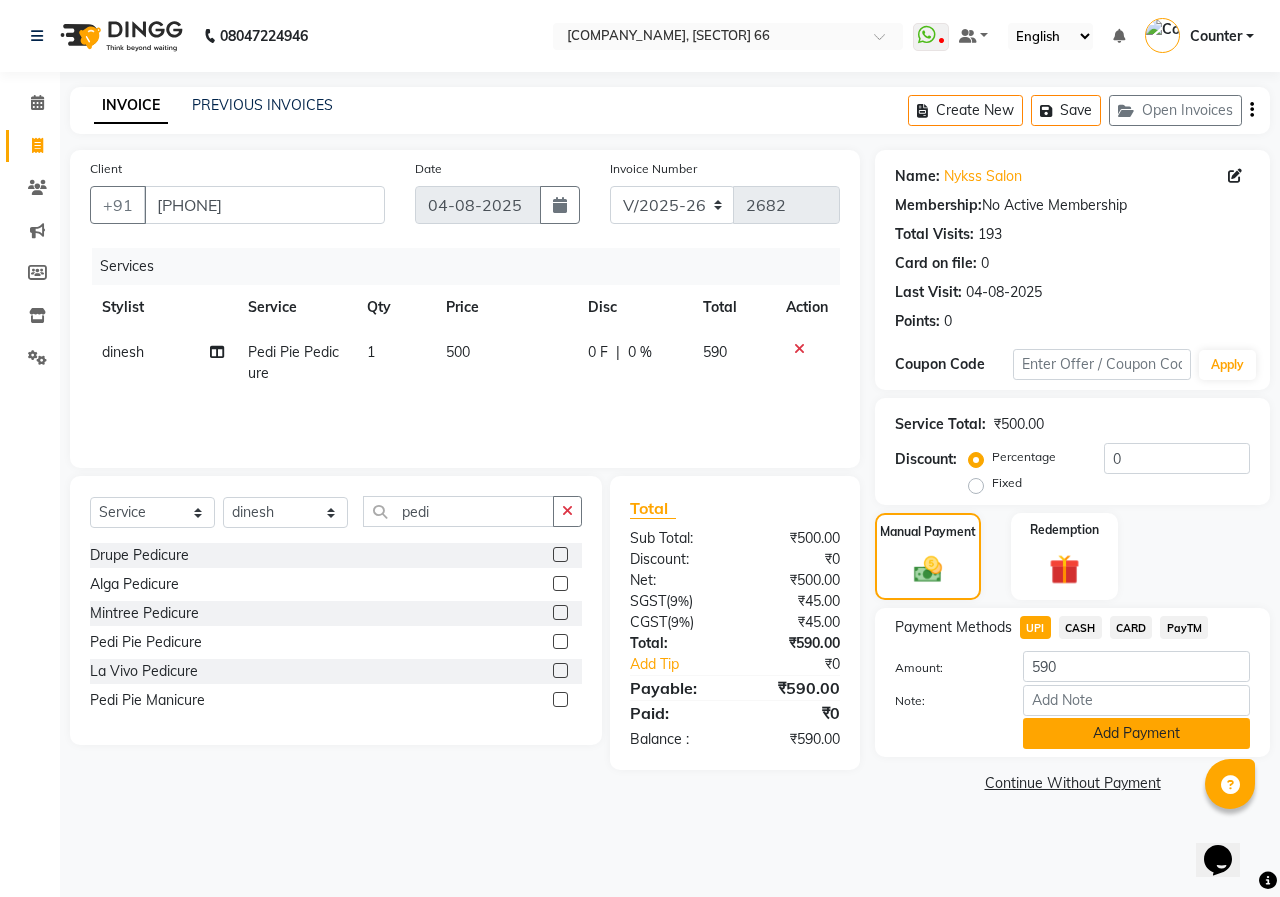 click on "Add Payment" 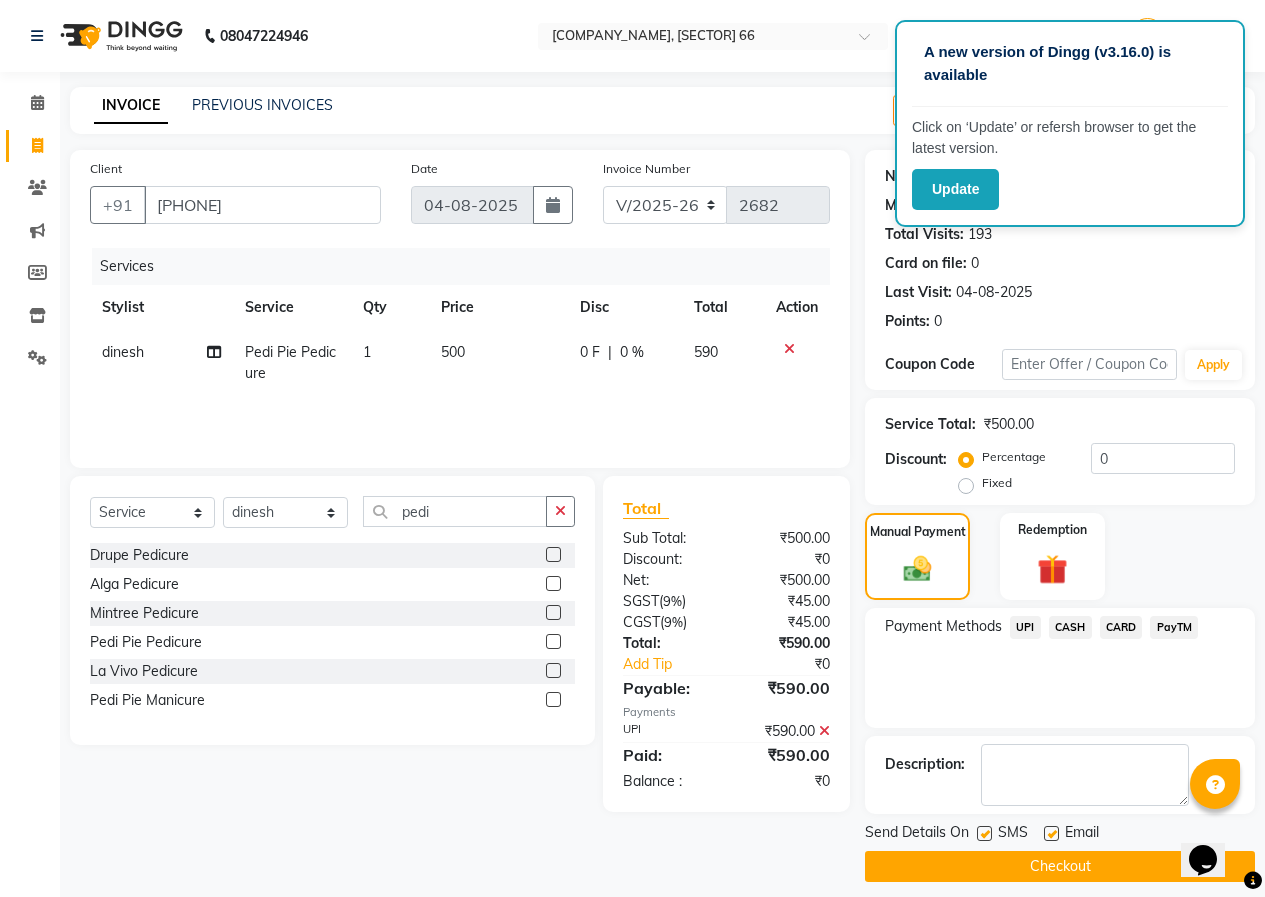click on "Checkout" 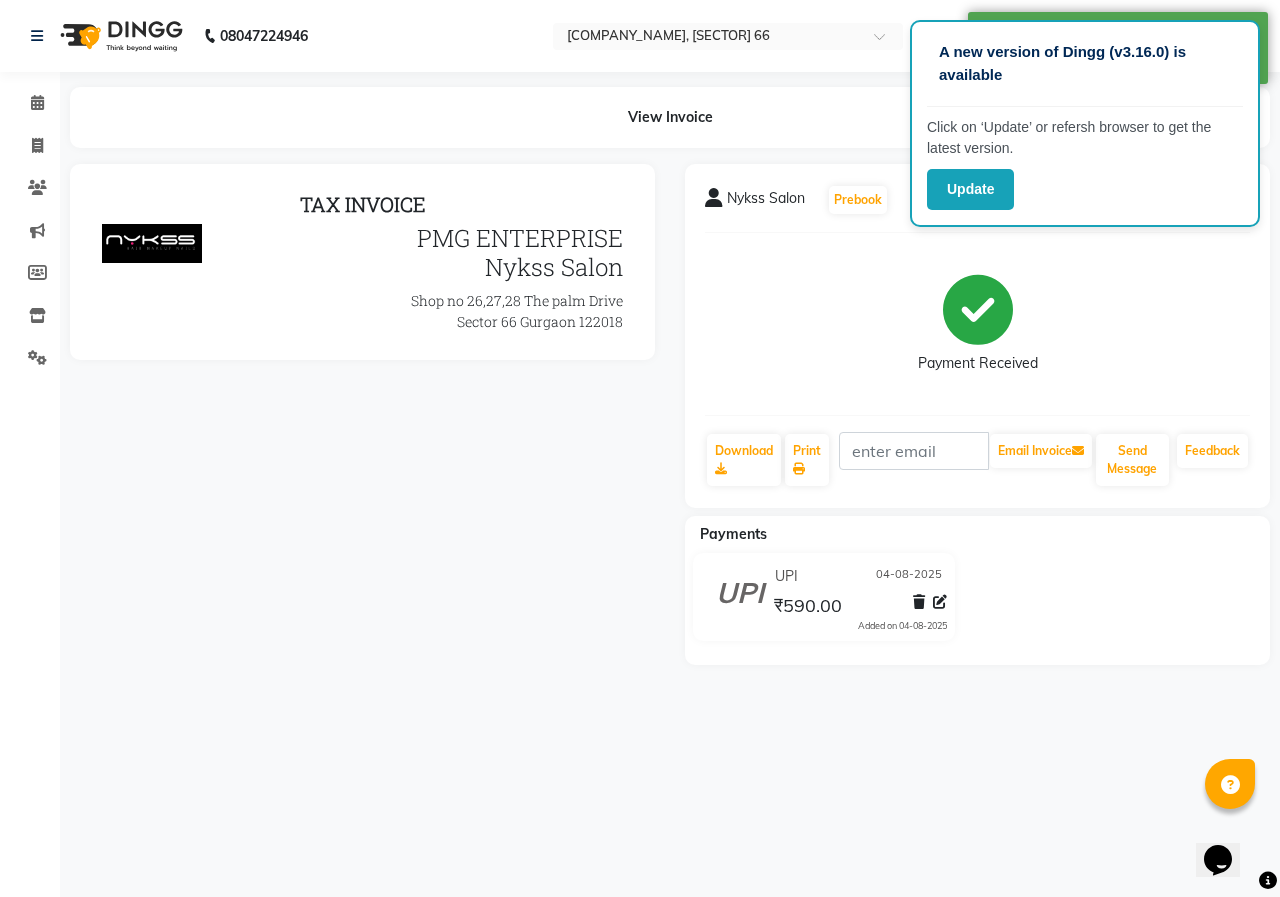 scroll, scrollTop: 0, scrollLeft: 0, axis: both 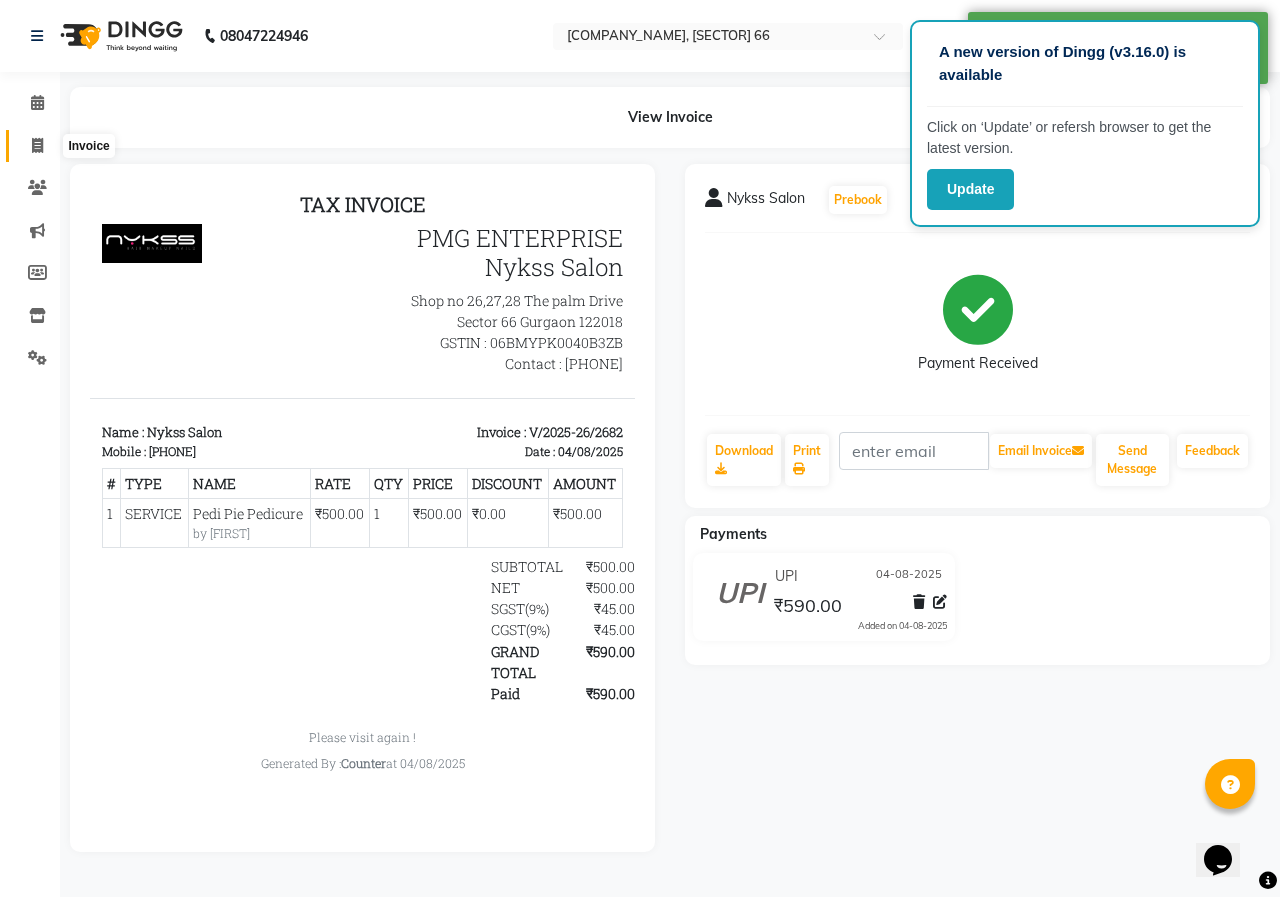 click 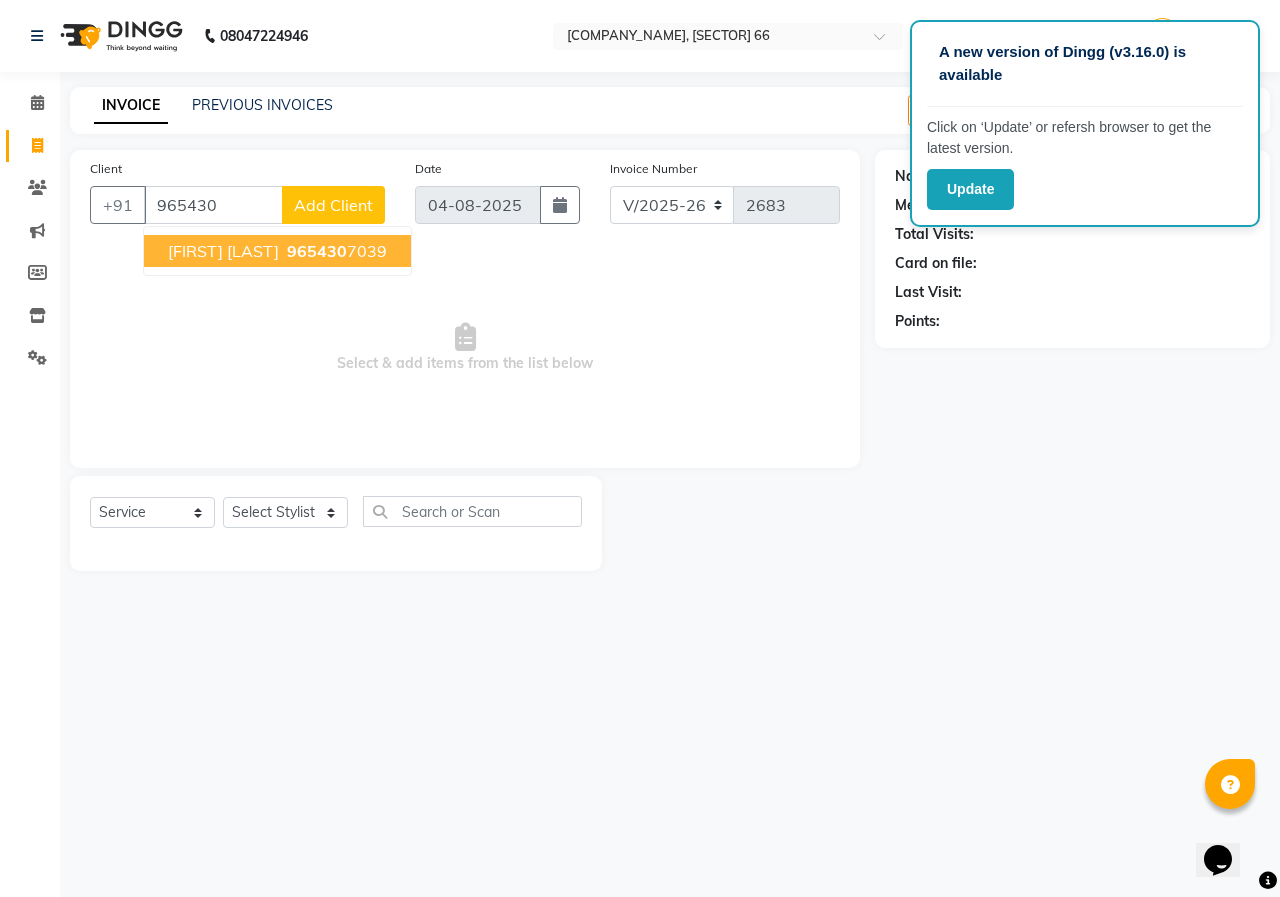 click on "[PHONE]" at bounding box center [335, 251] 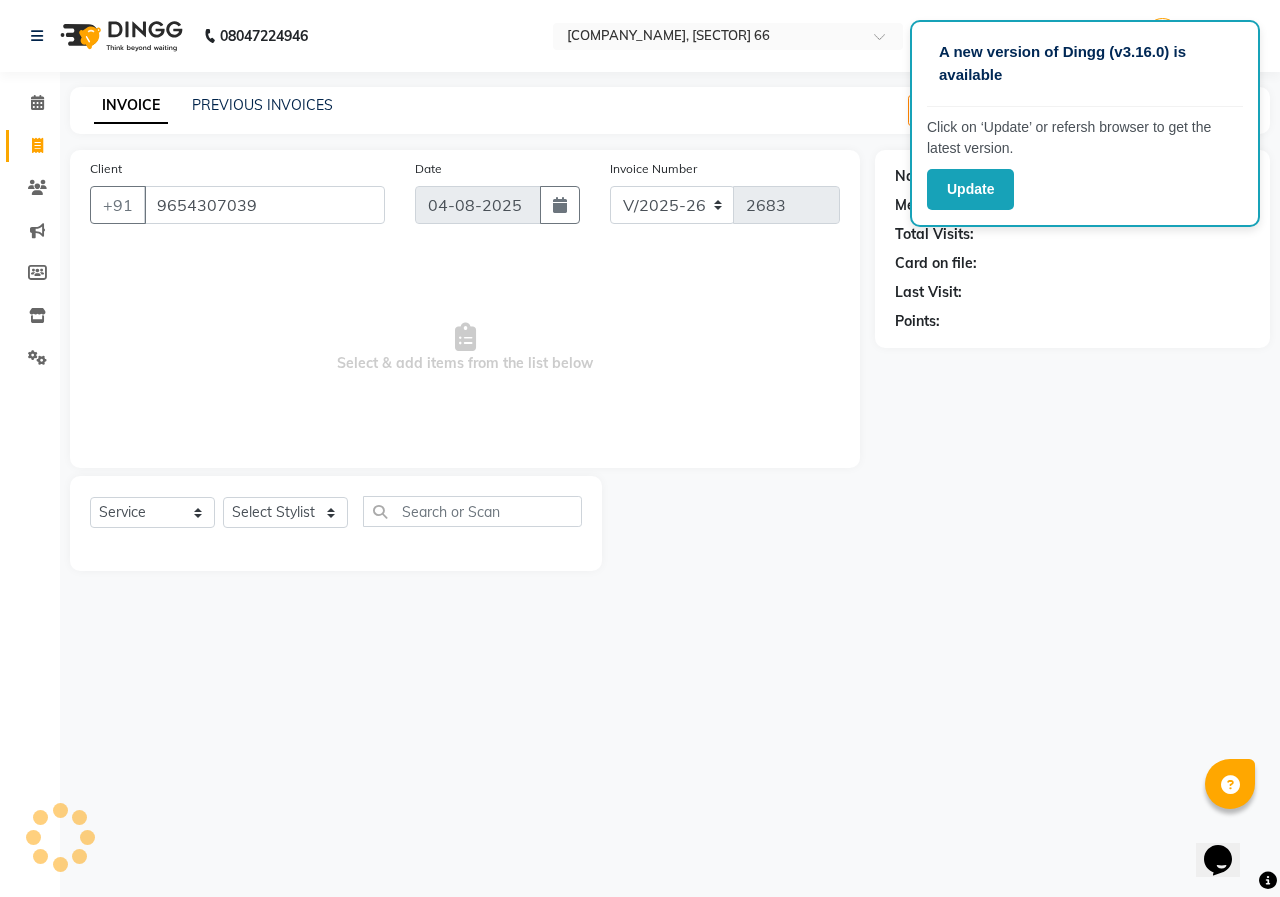 type on "9654307039" 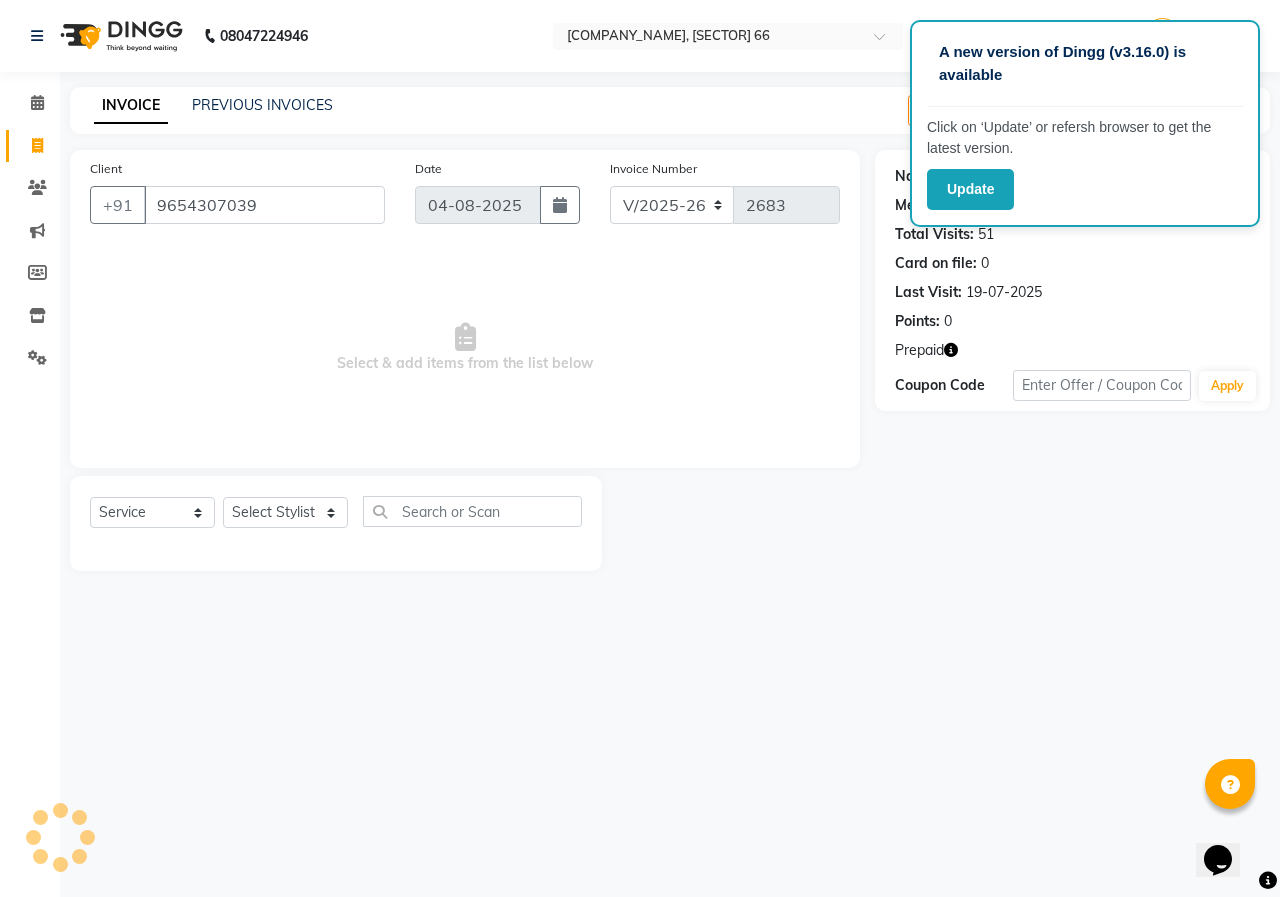 click 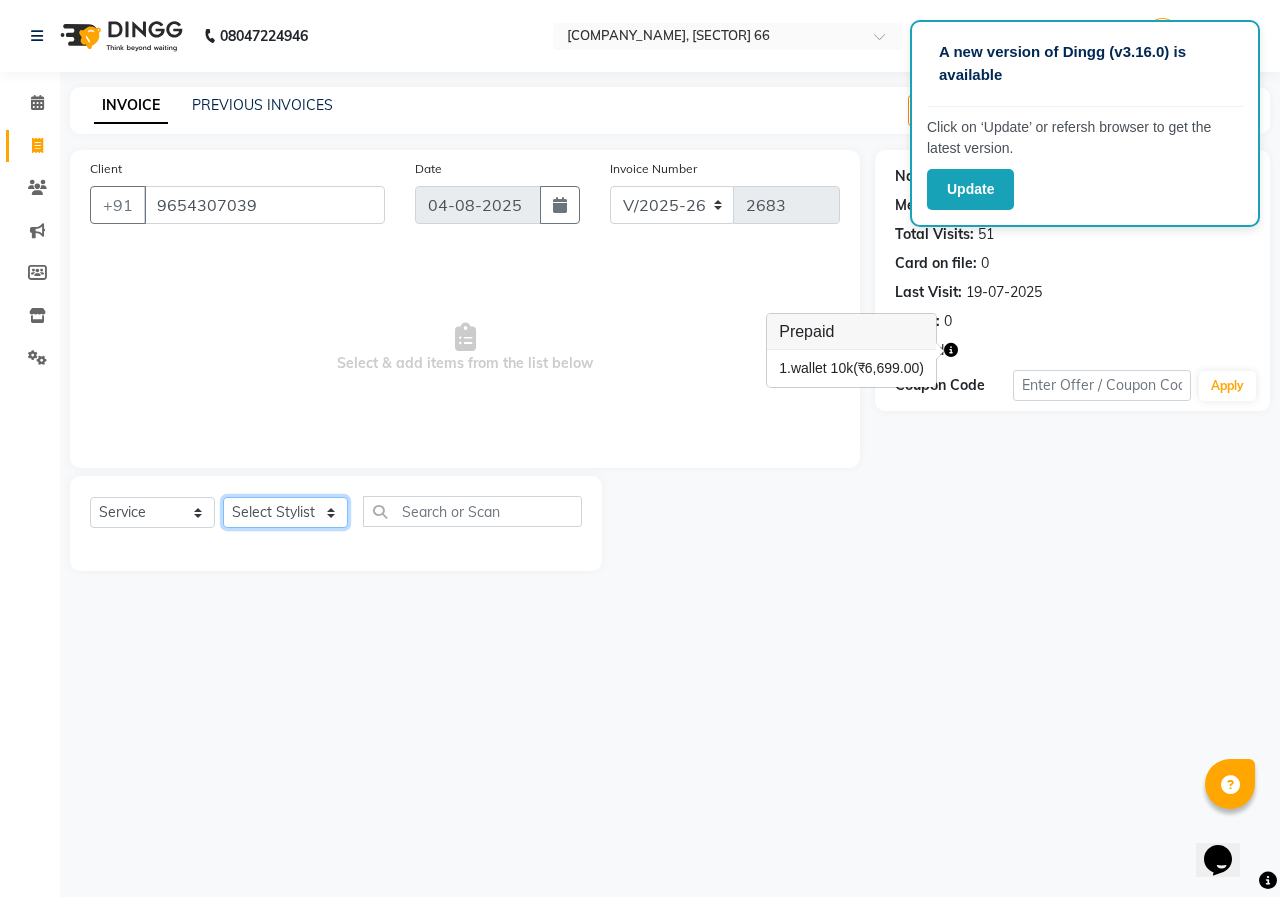 click on "Select Stylist [FIRST] [LAST] Counter [FIRST] [FIRST] [FIRST] [FIRST] [FIRST] [FIRST]" 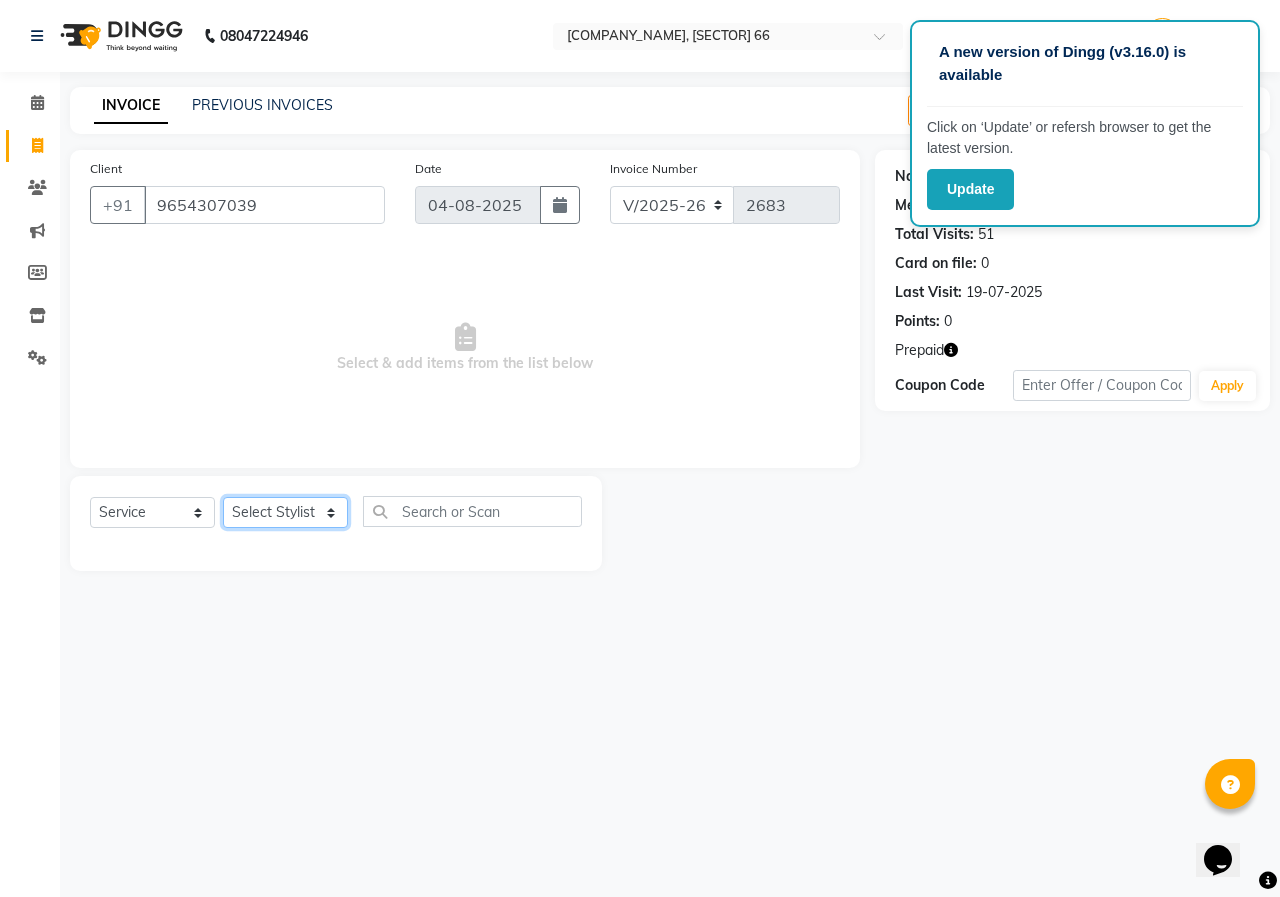select on "49466" 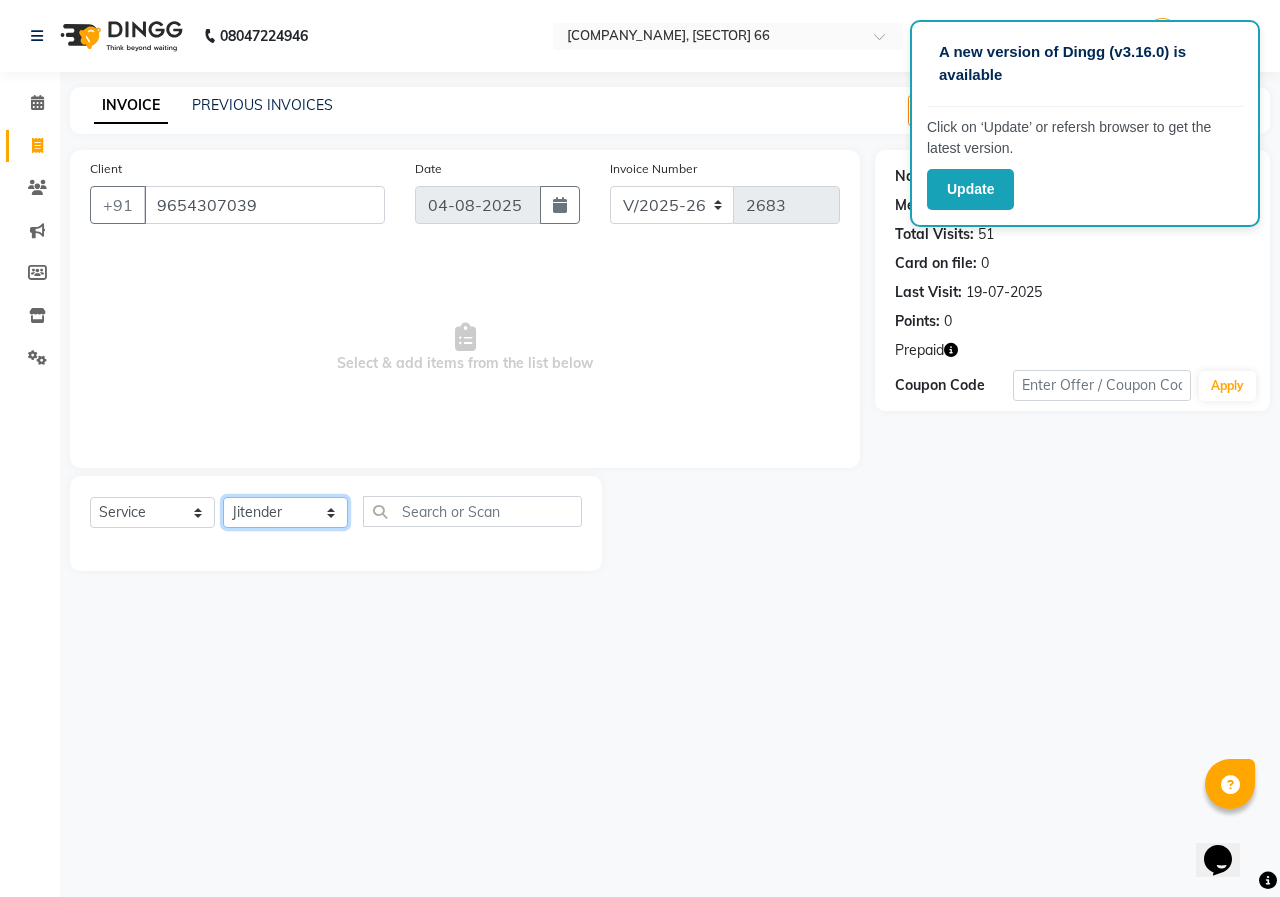 click on "Select Stylist [FIRST] [LAST] Counter [FIRST] [FIRST] [FIRST] [FIRST] [FIRST] [FIRST]" 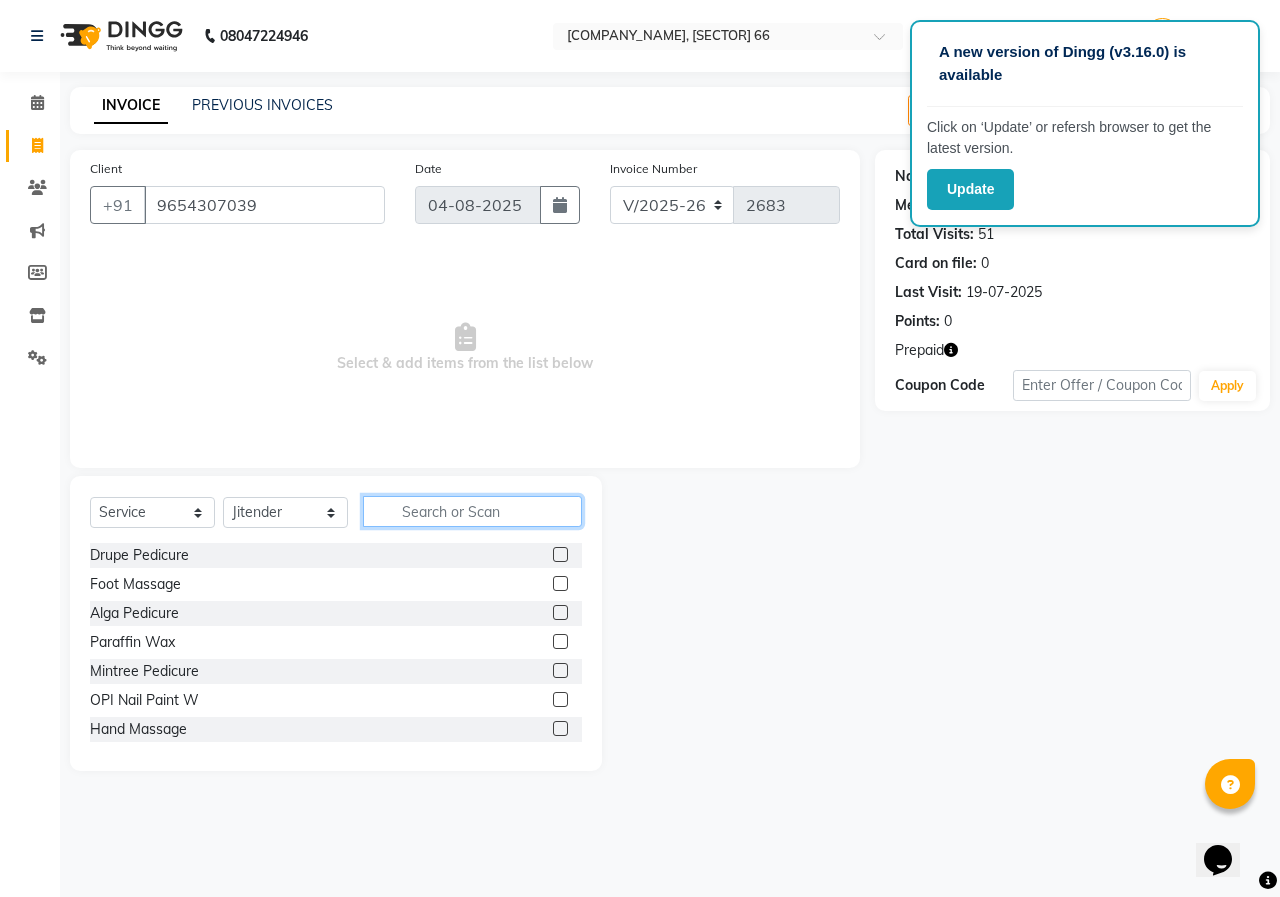 click 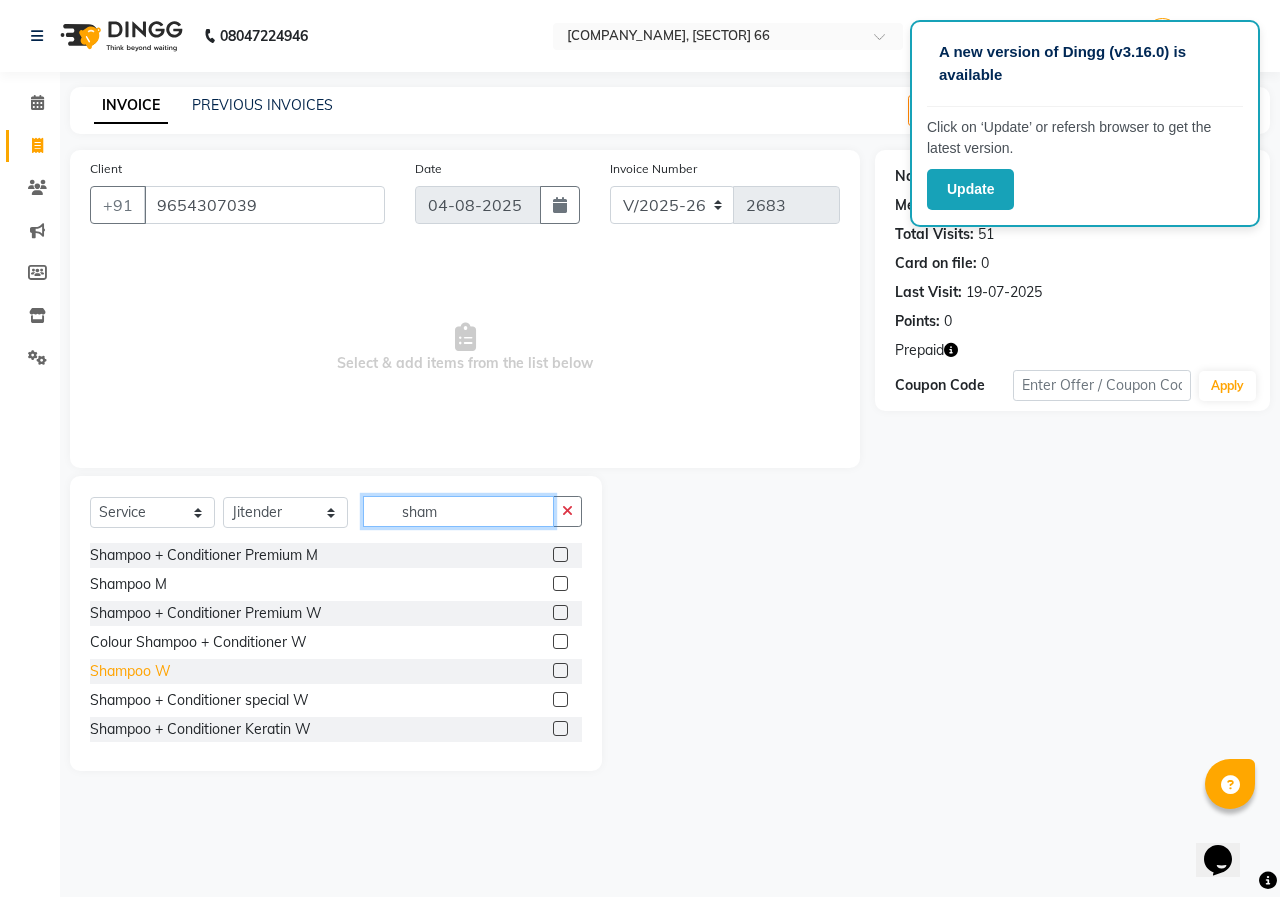 type on "sham" 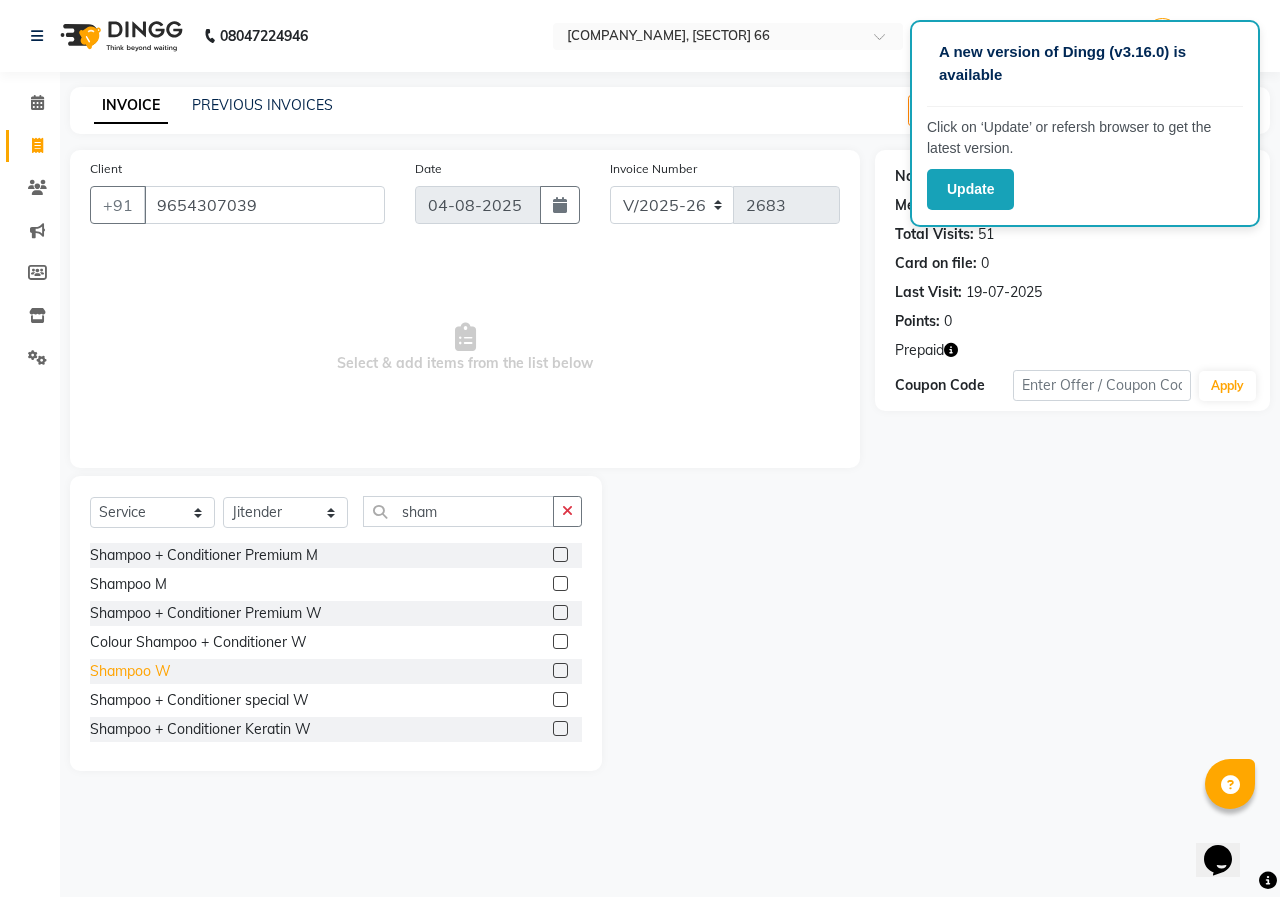 click on "Shampoo W" 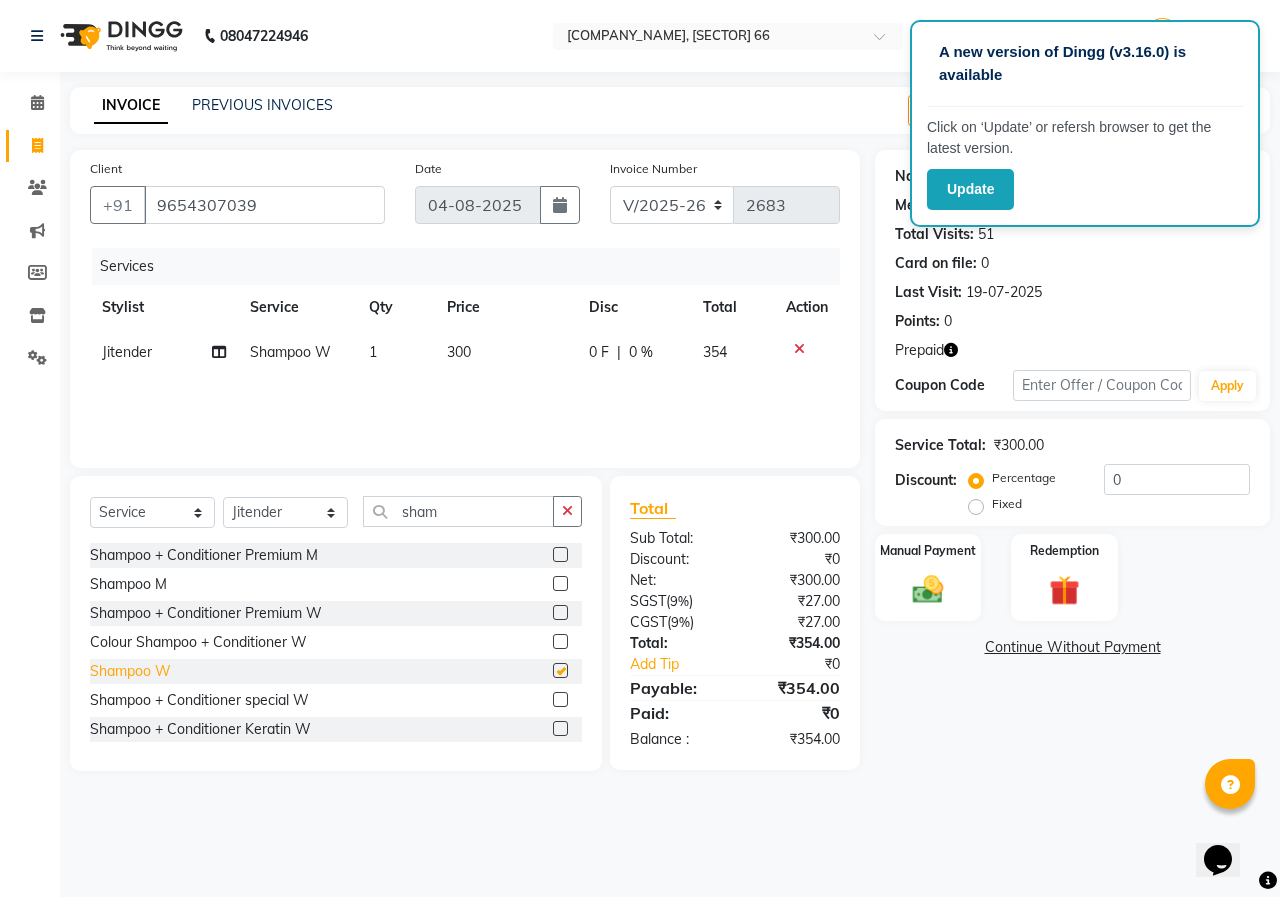 checkbox on "false" 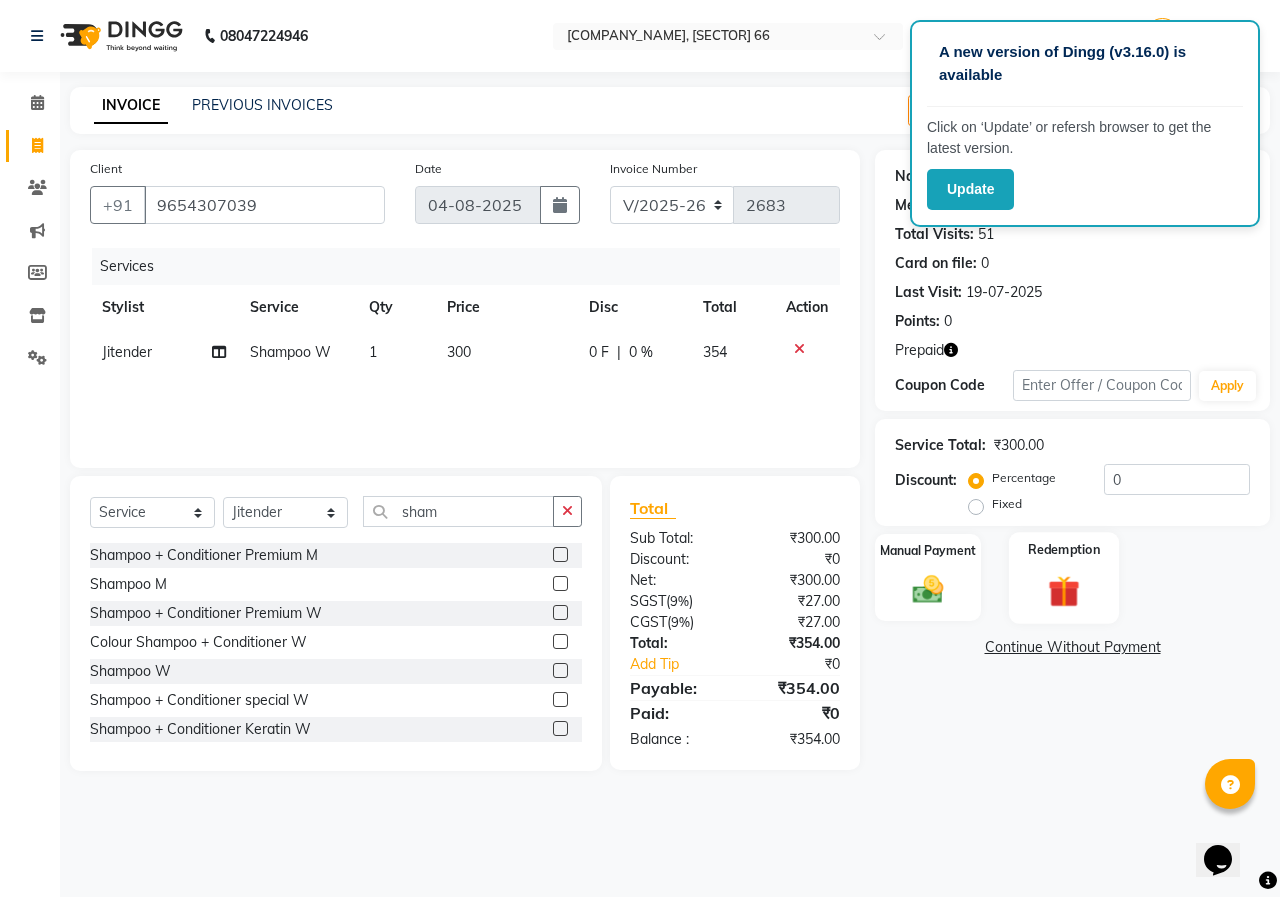 click 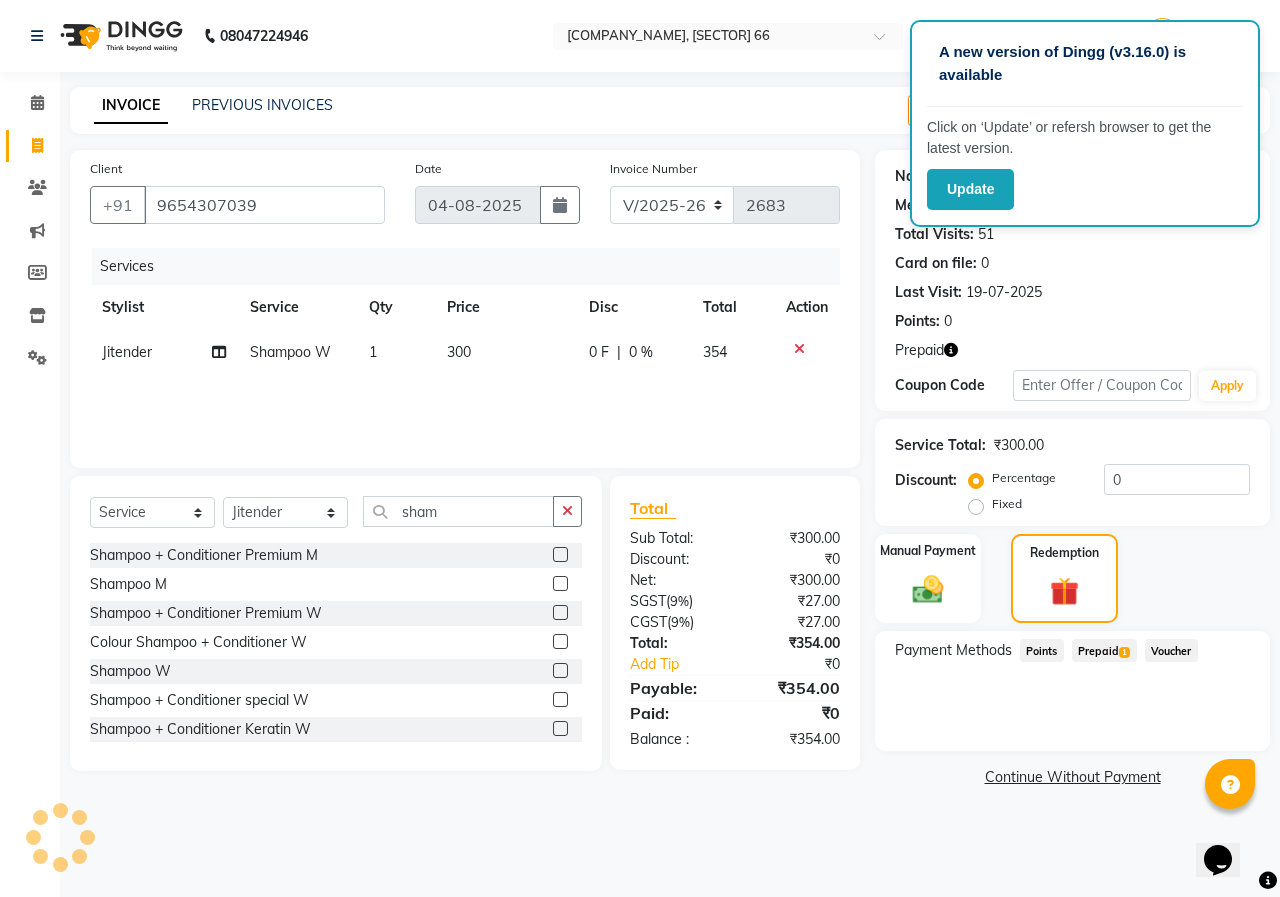 click on "Prepaid  1" 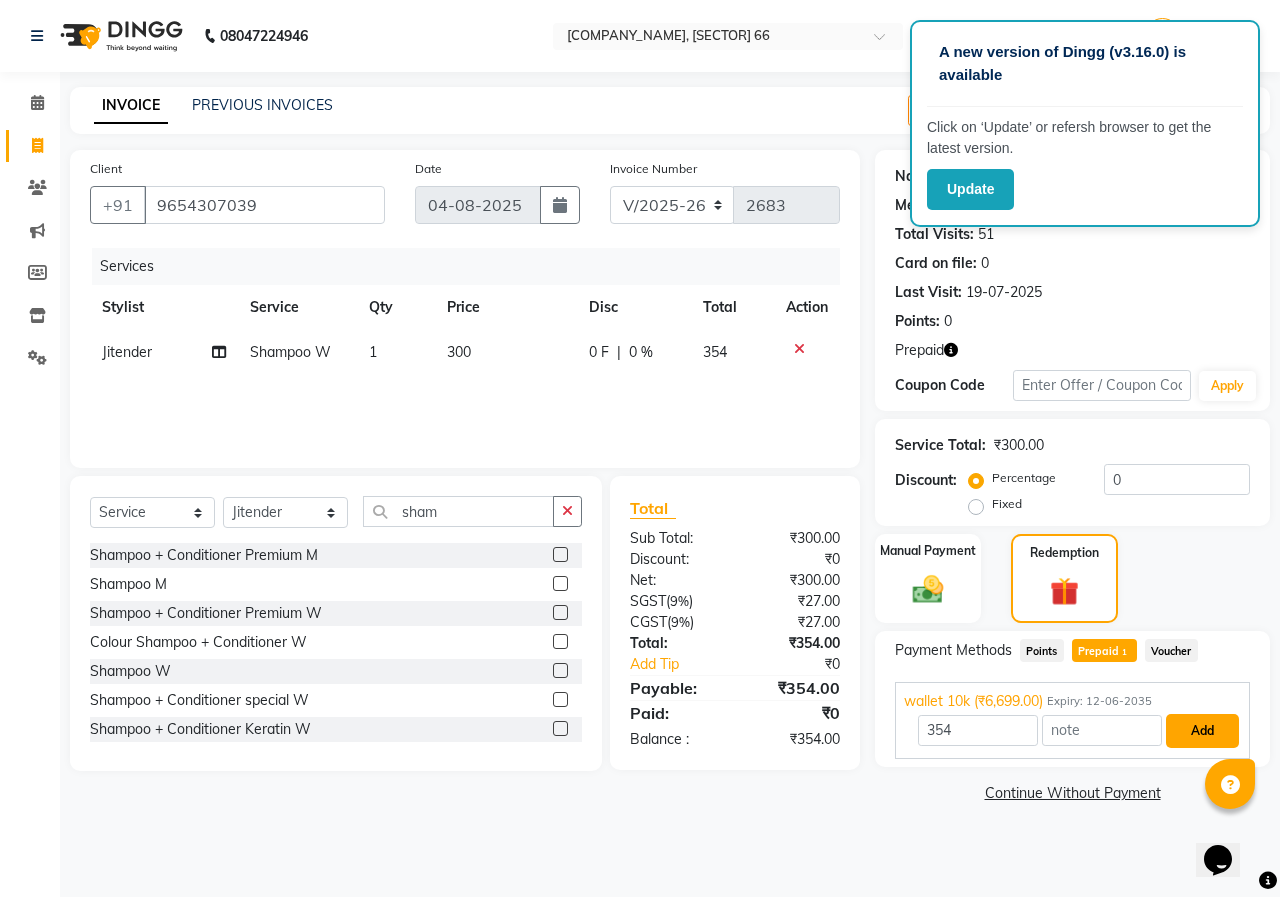 click on "Add" at bounding box center [1202, 731] 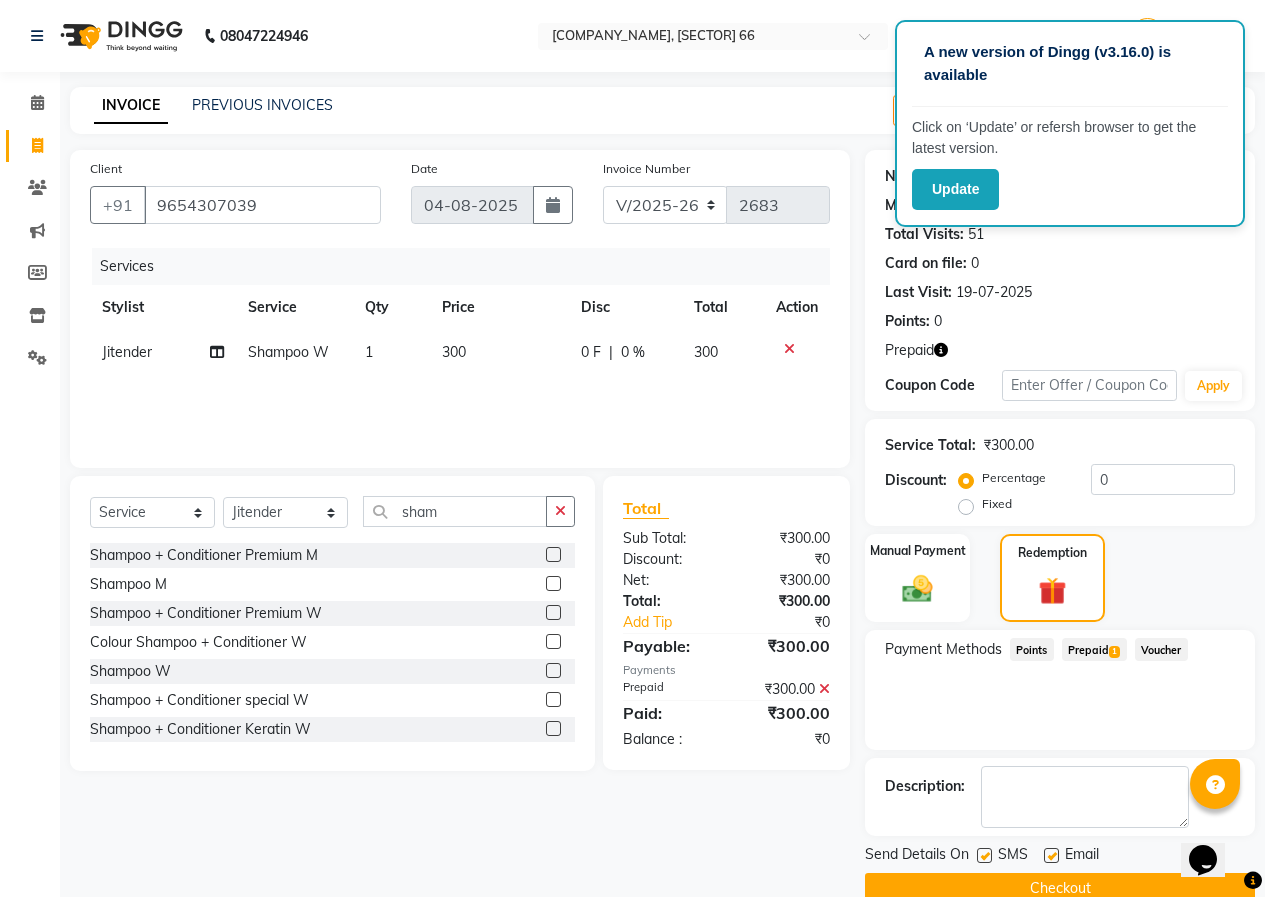 click on "Checkout" 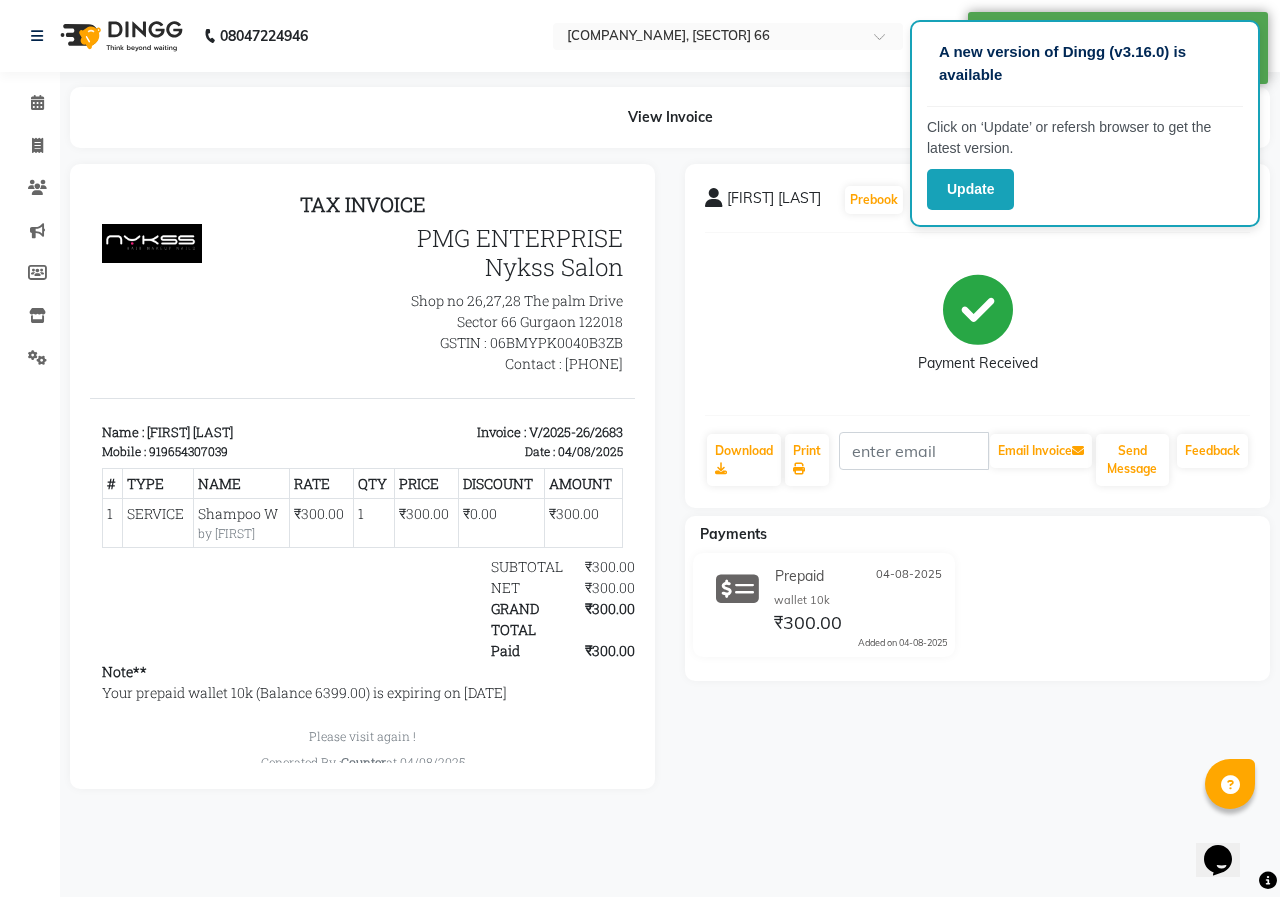 scroll, scrollTop: 0, scrollLeft: 0, axis: both 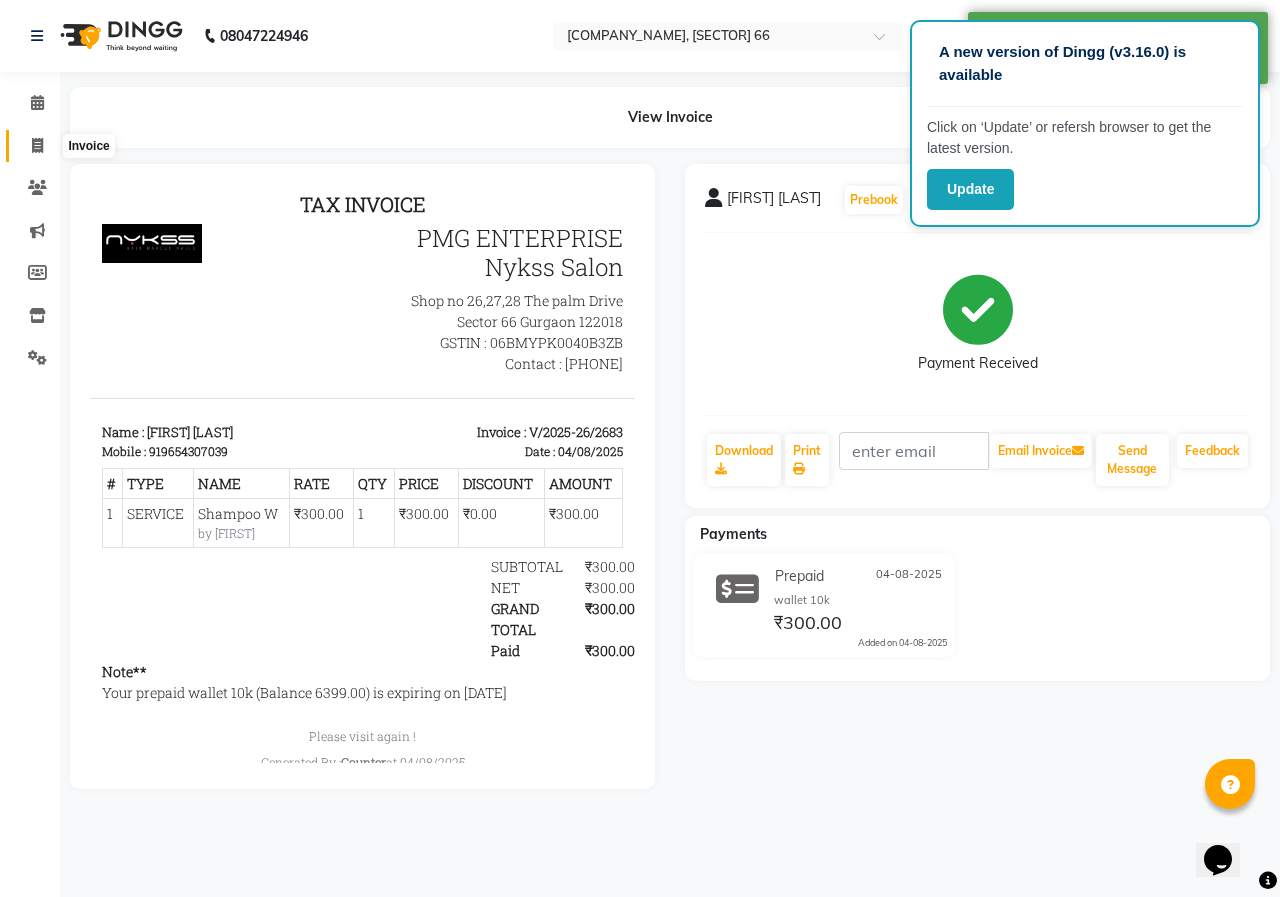 click 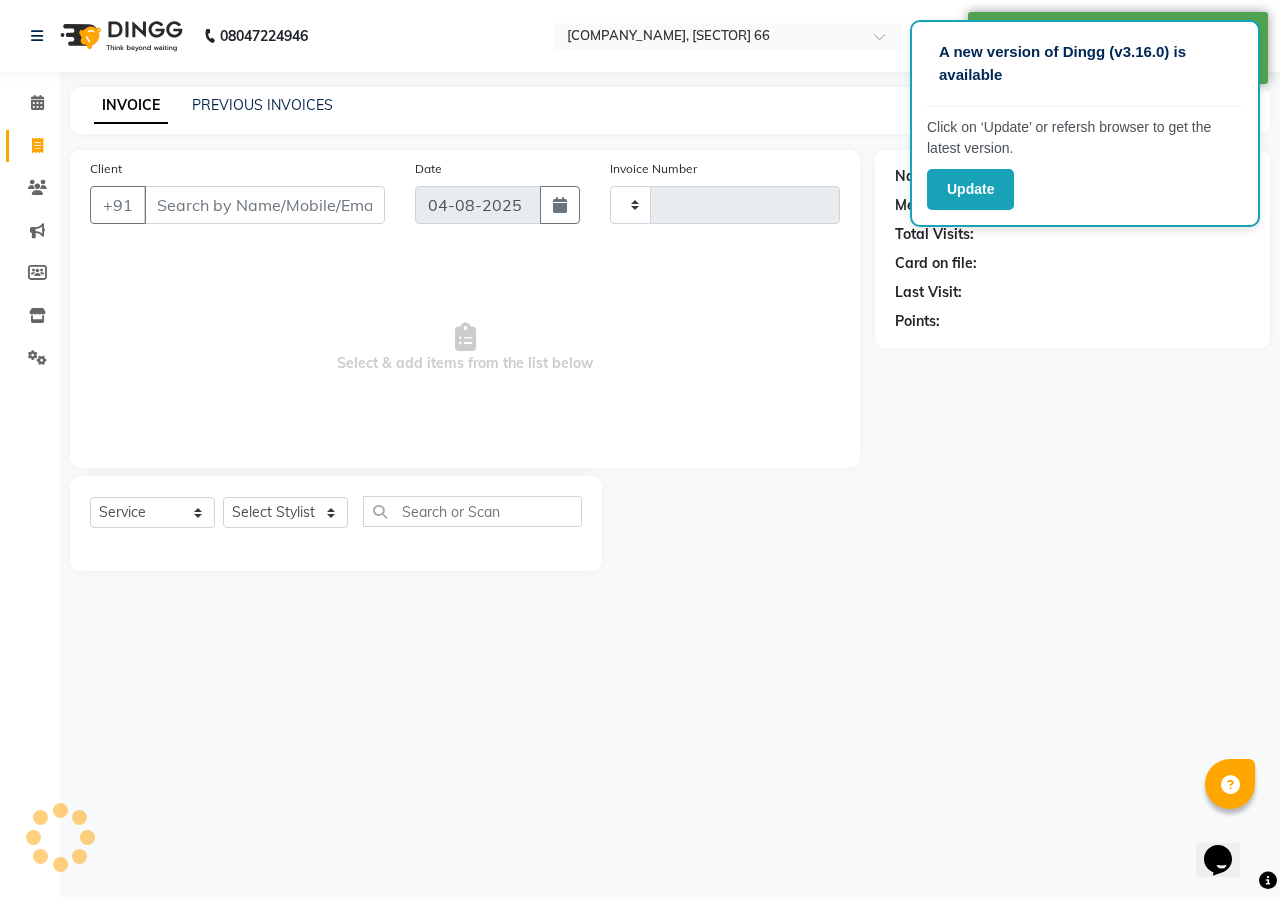 type on "2684" 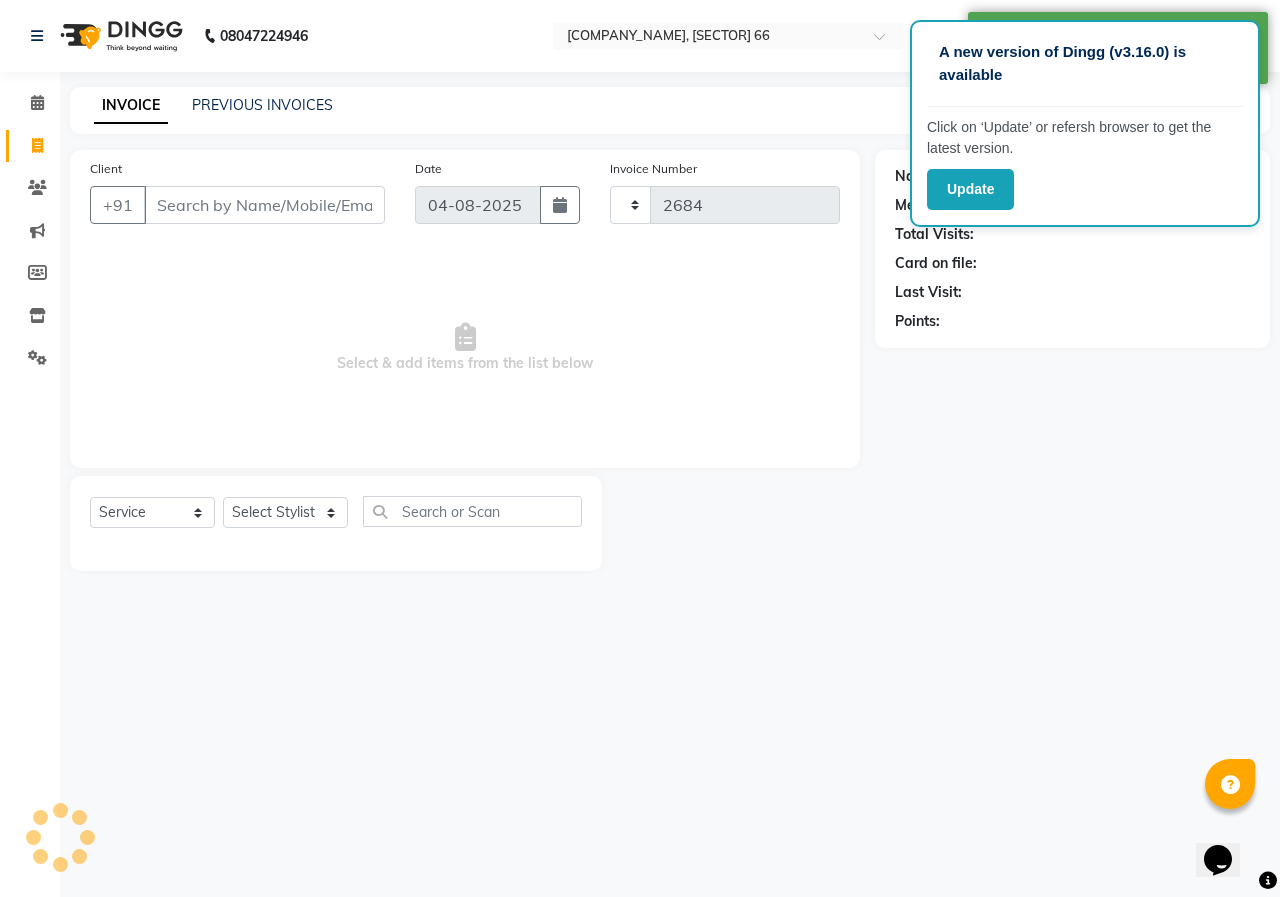 select on "889" 